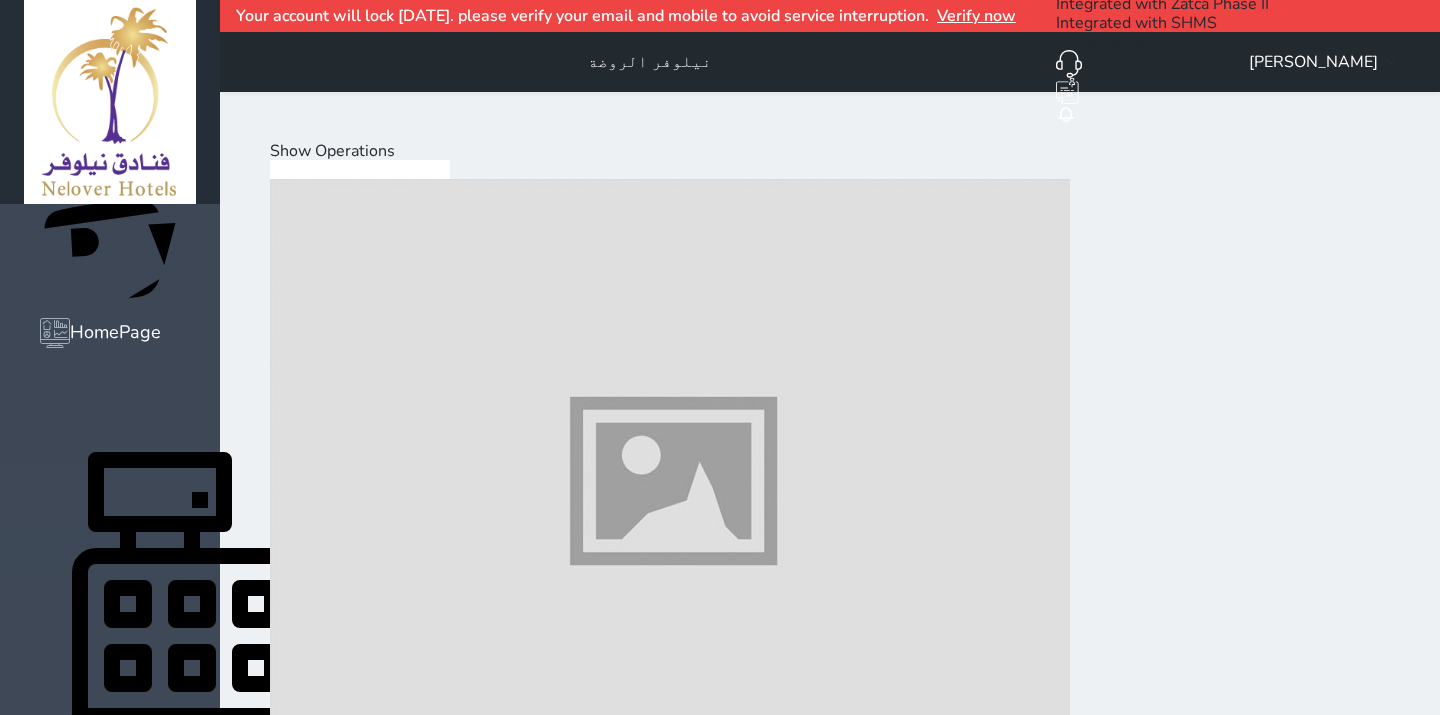 scroll, scrollTop: 0, scrollLeft: 0, axis: both 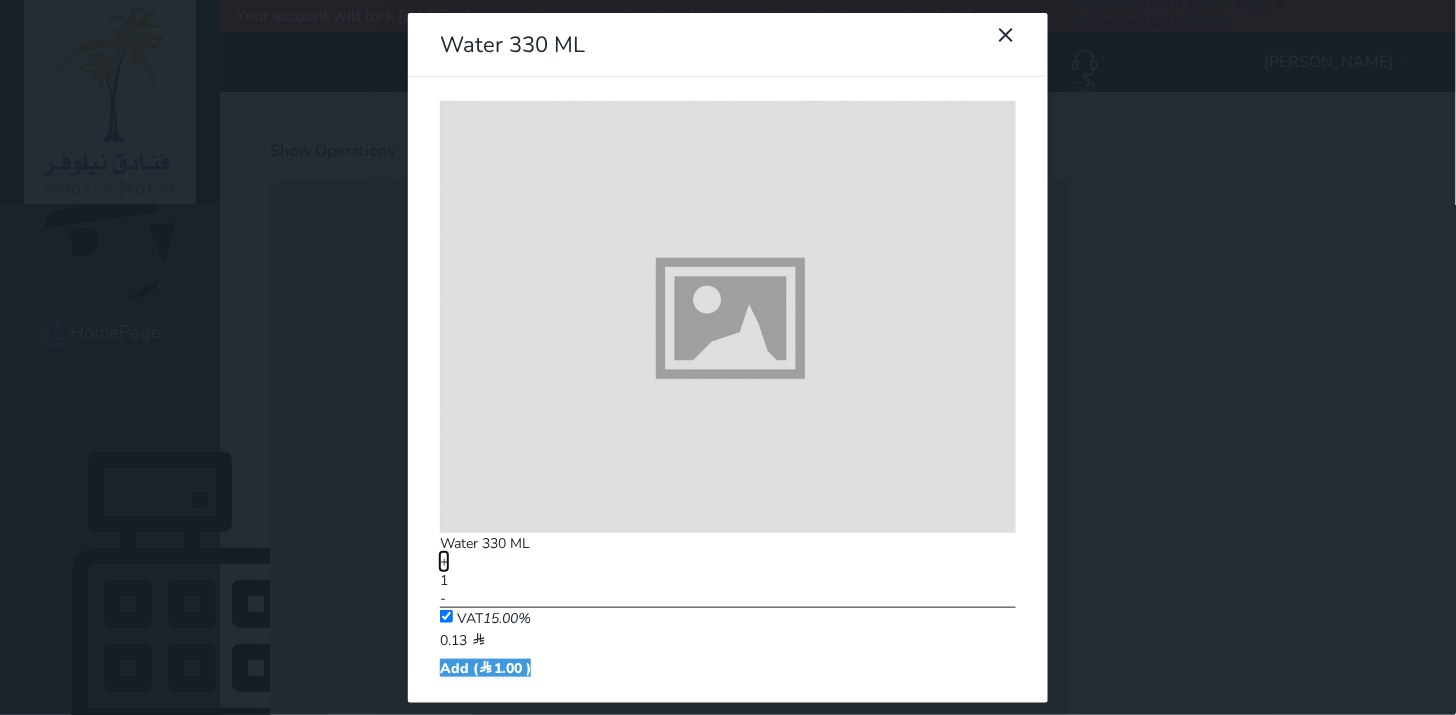 click on "+" at bounding box center (444, 561) 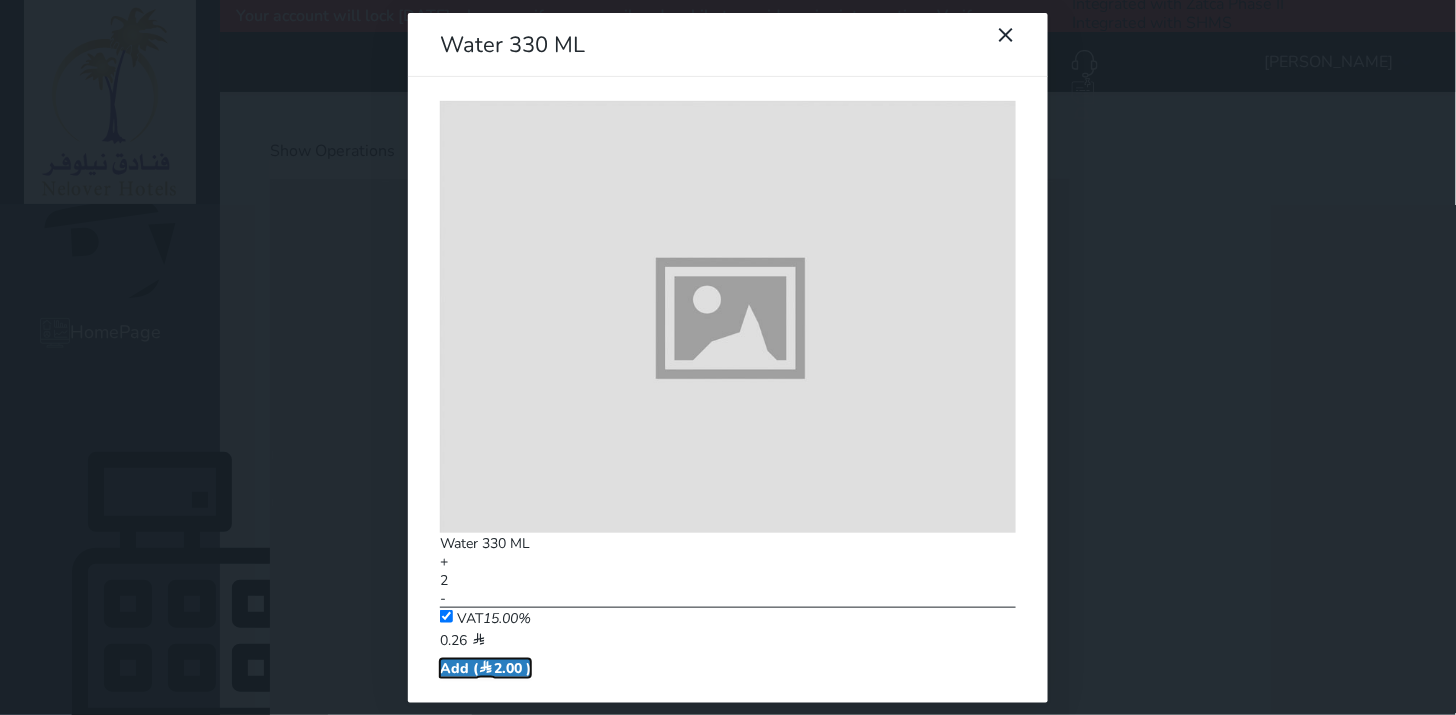 click on "Add  (    2.00 )" at bounding box center (485, 668) 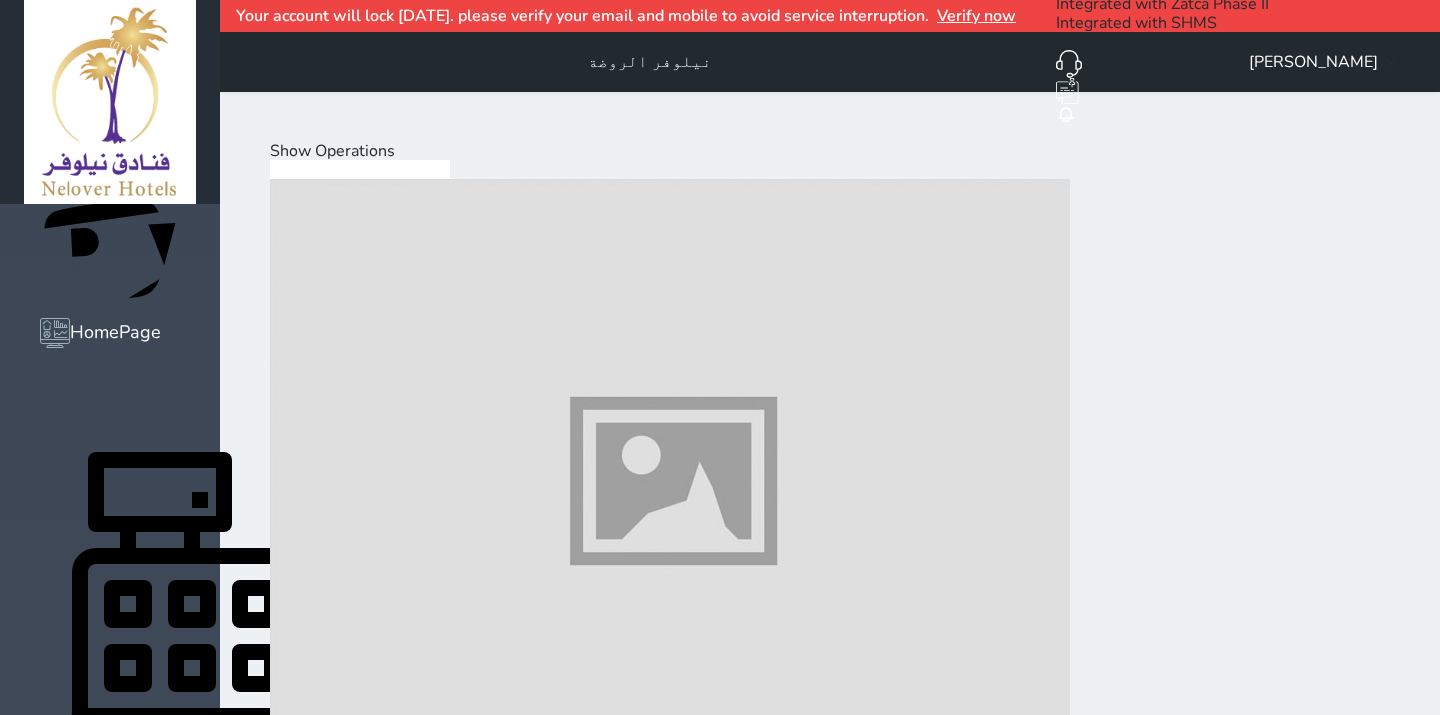 click on "Hot Drinks" at bounding box center [393, 20040] 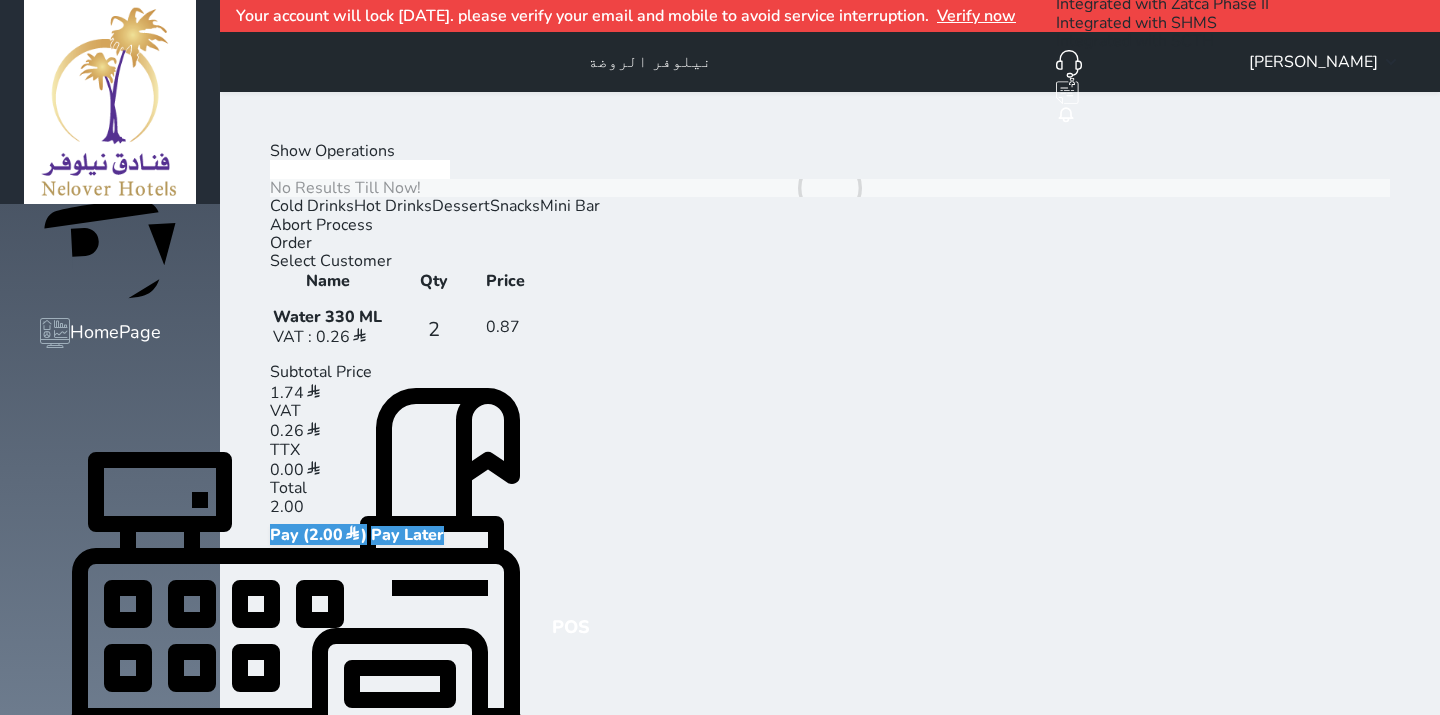click on "Hot Drinks" at bounding box center (393, 206) 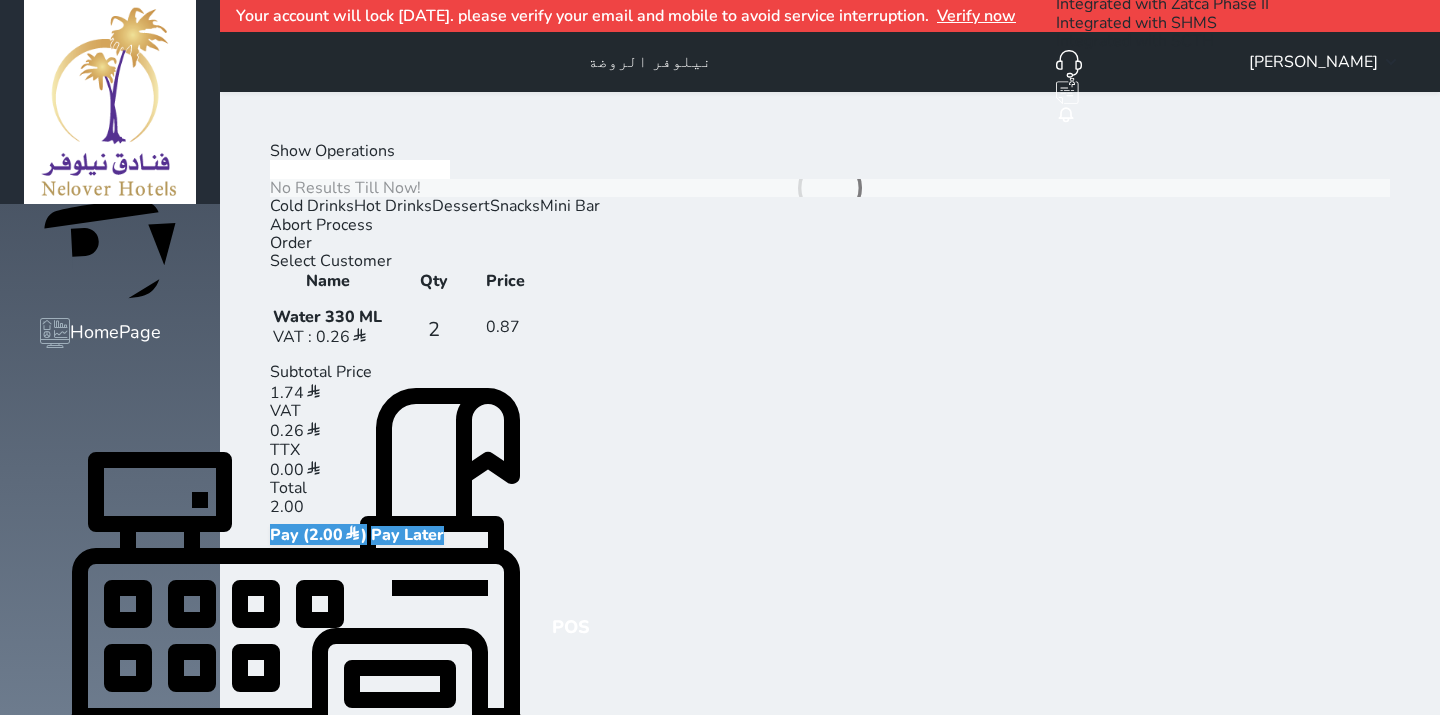 click on "Hot Drinks" at bounding box center [393, 206] 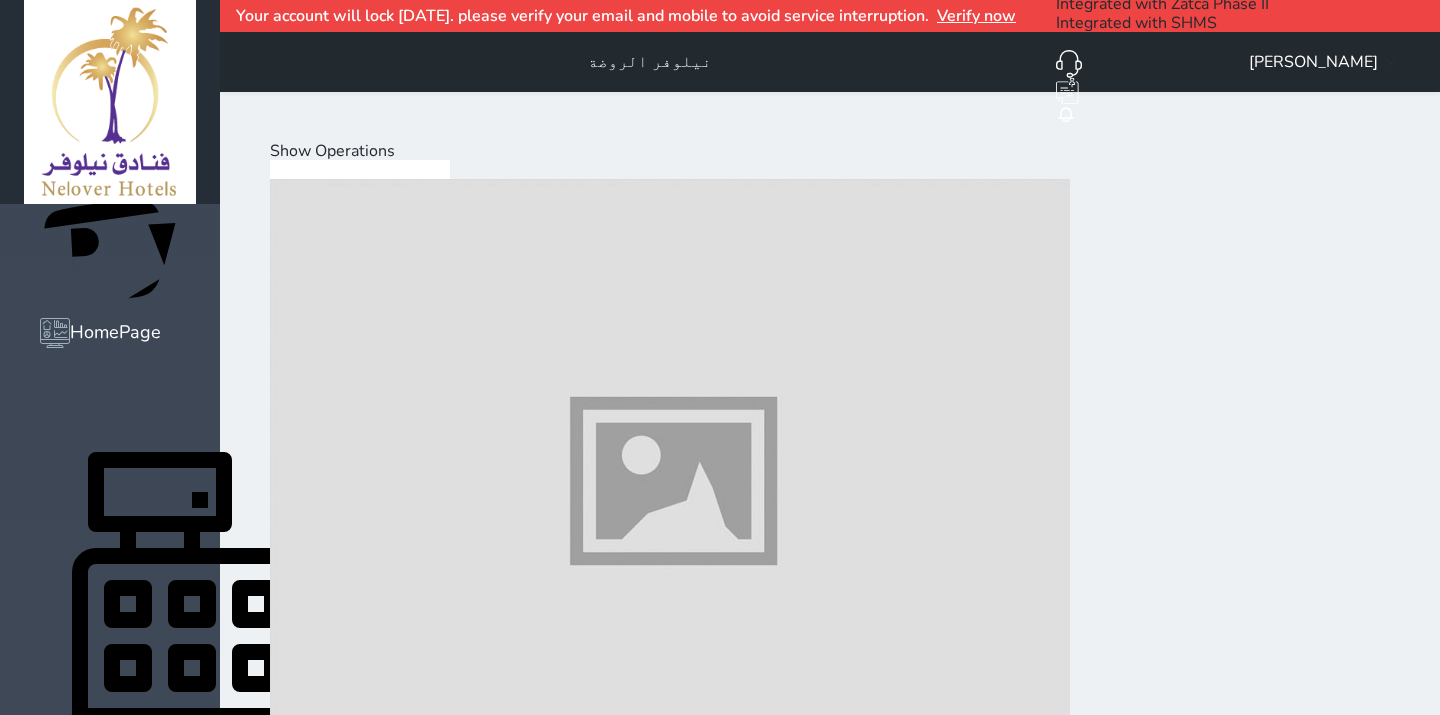 scroll, scrollTop: 111, scrollLeft: 0, axis: vertical 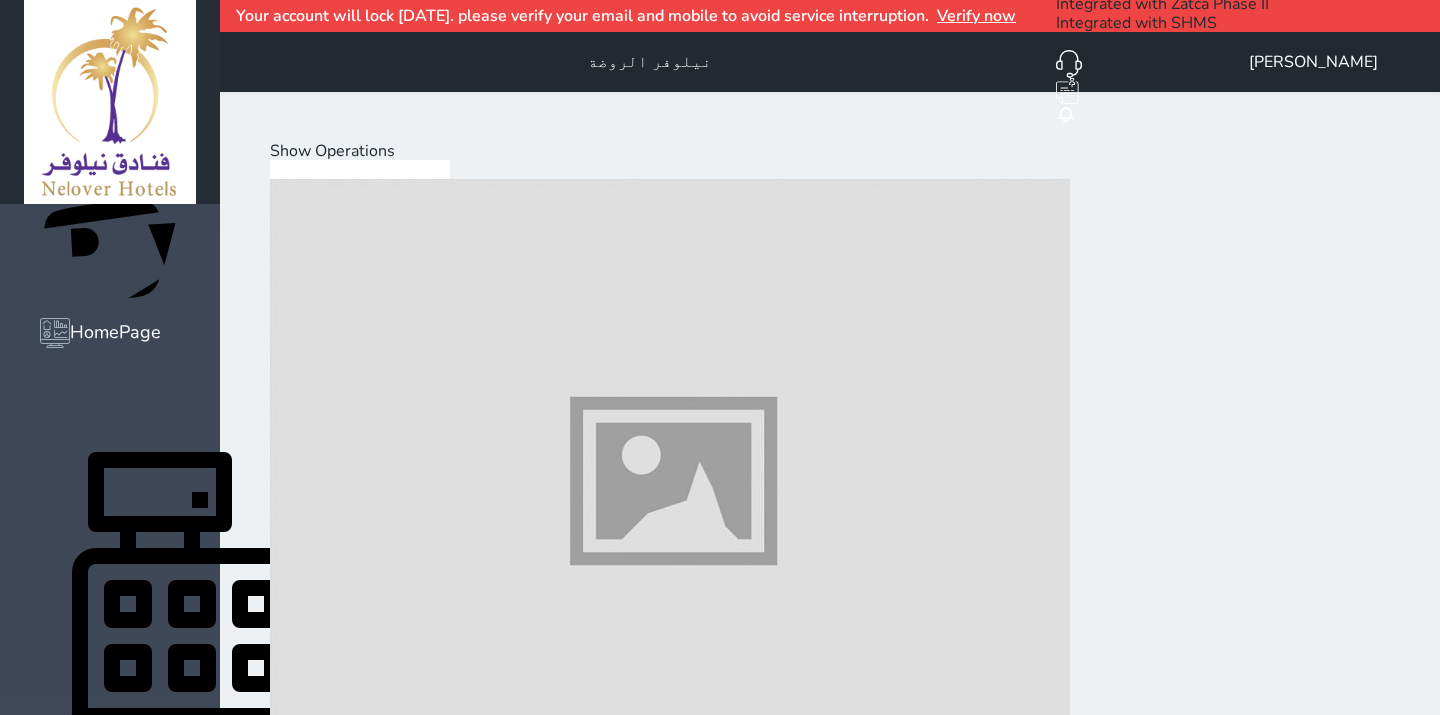 drag, startPoint x: 362, startPoint y: 680, endPoint x: 378, endPoint y: 665, distance: 21.931713 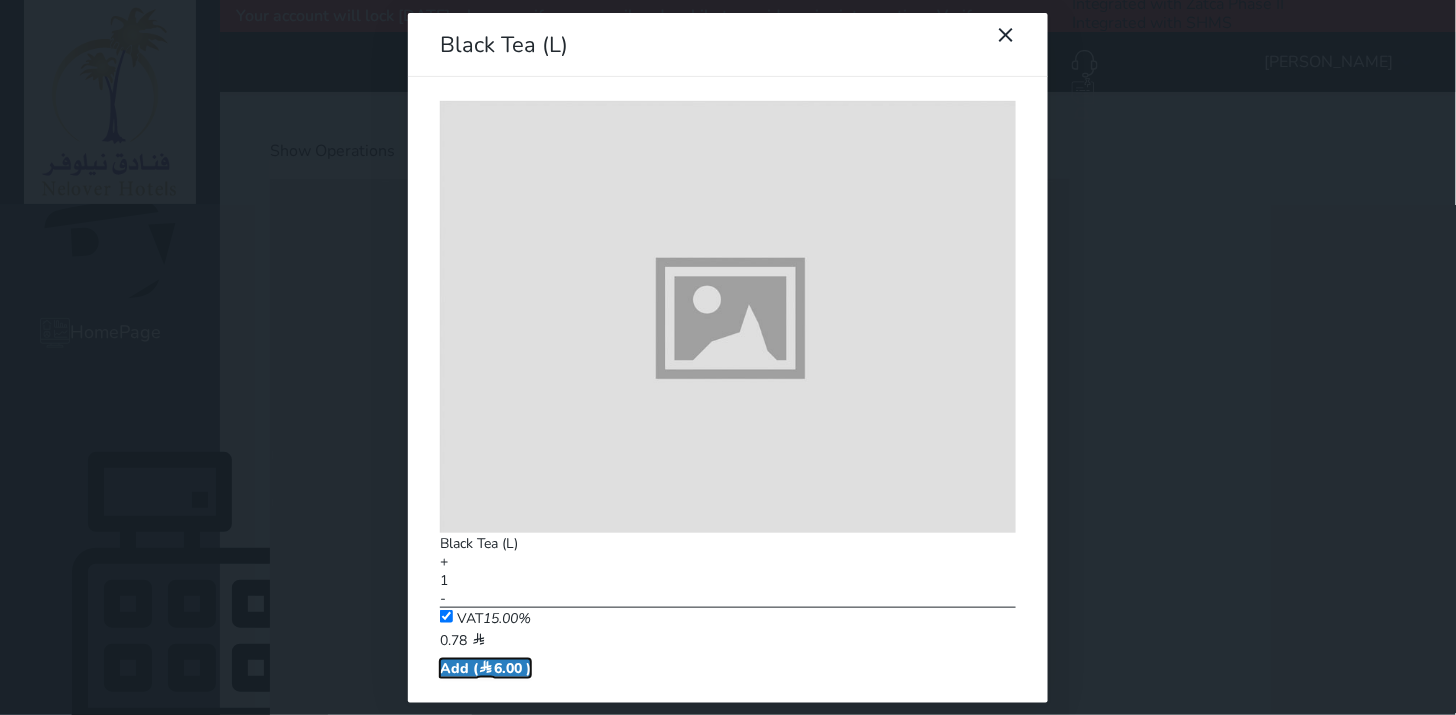click at bounding box center (486, 668) 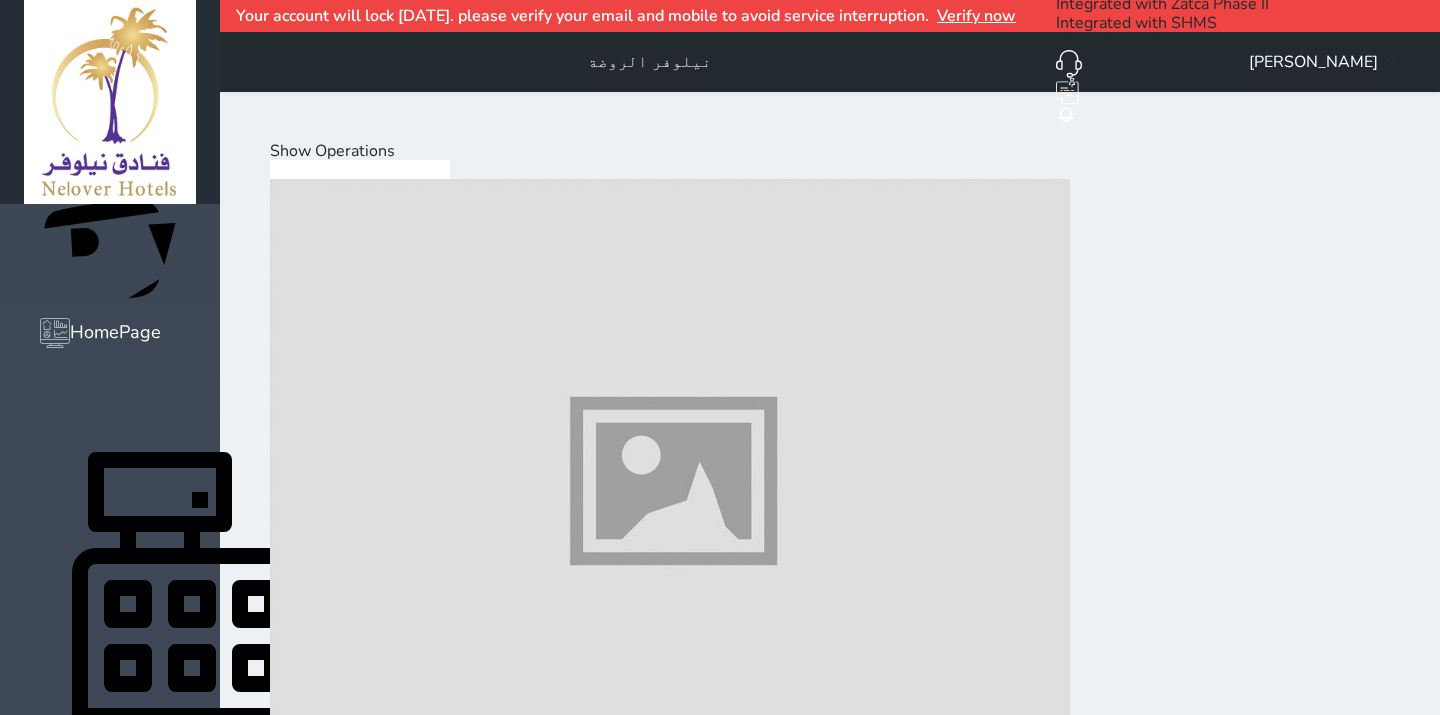 click at bounding box center (670, 19711) 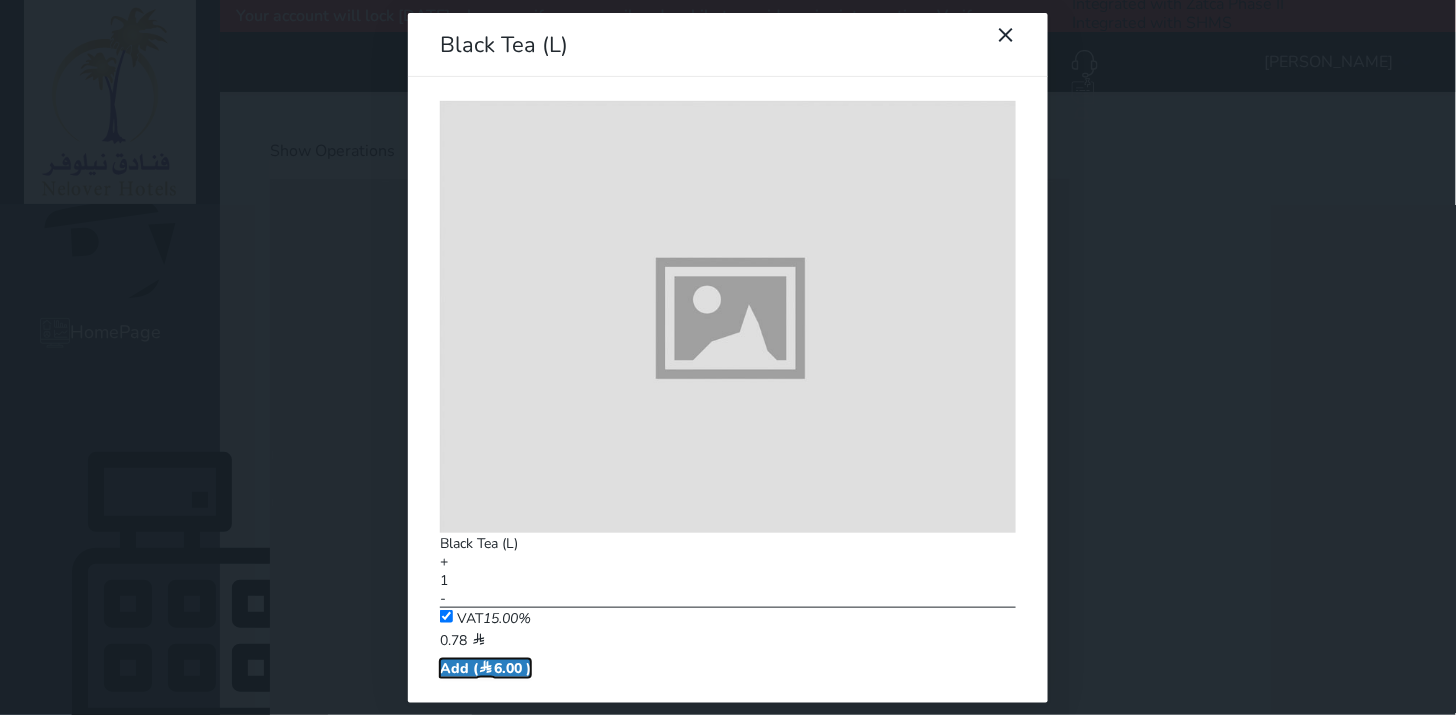 click on "Add  (    6.00 )" at bounding box center (485, 668) 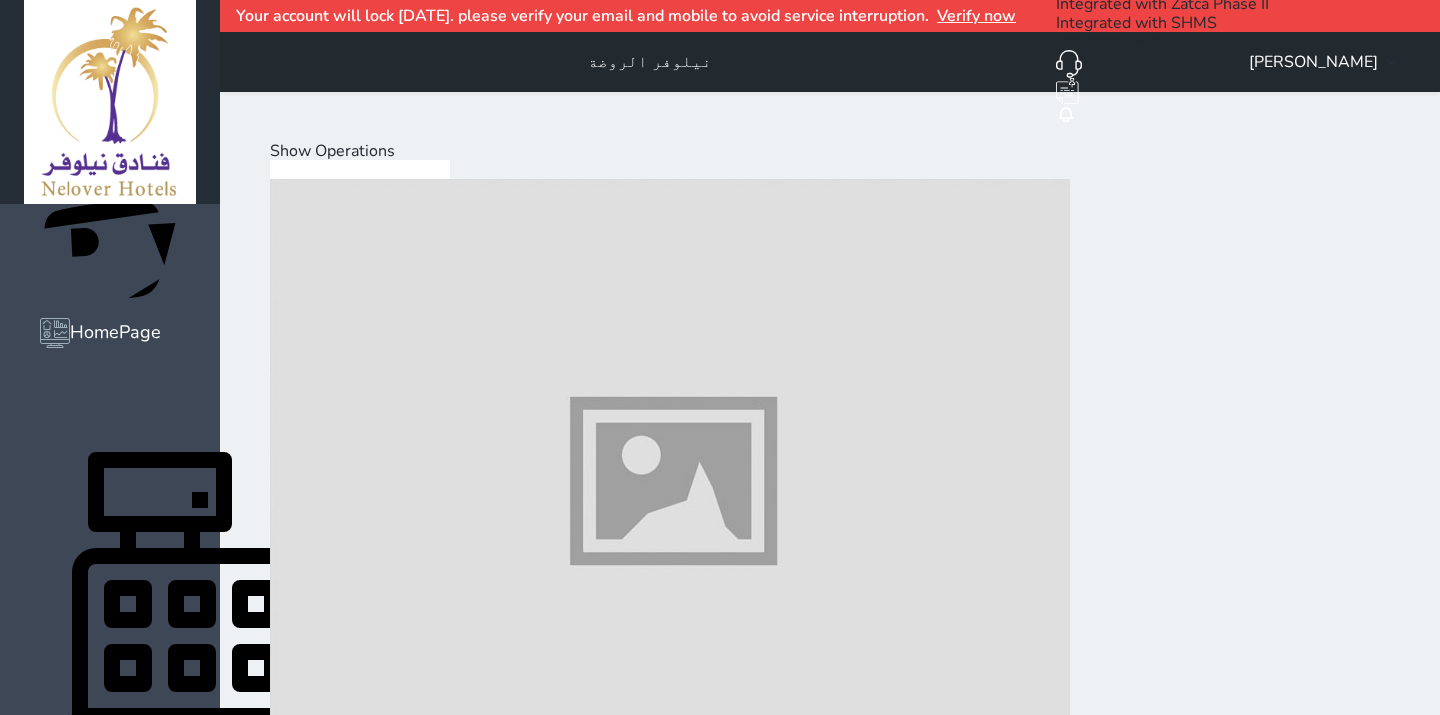 click on "Dessert" at bounding box center (461, 23763) 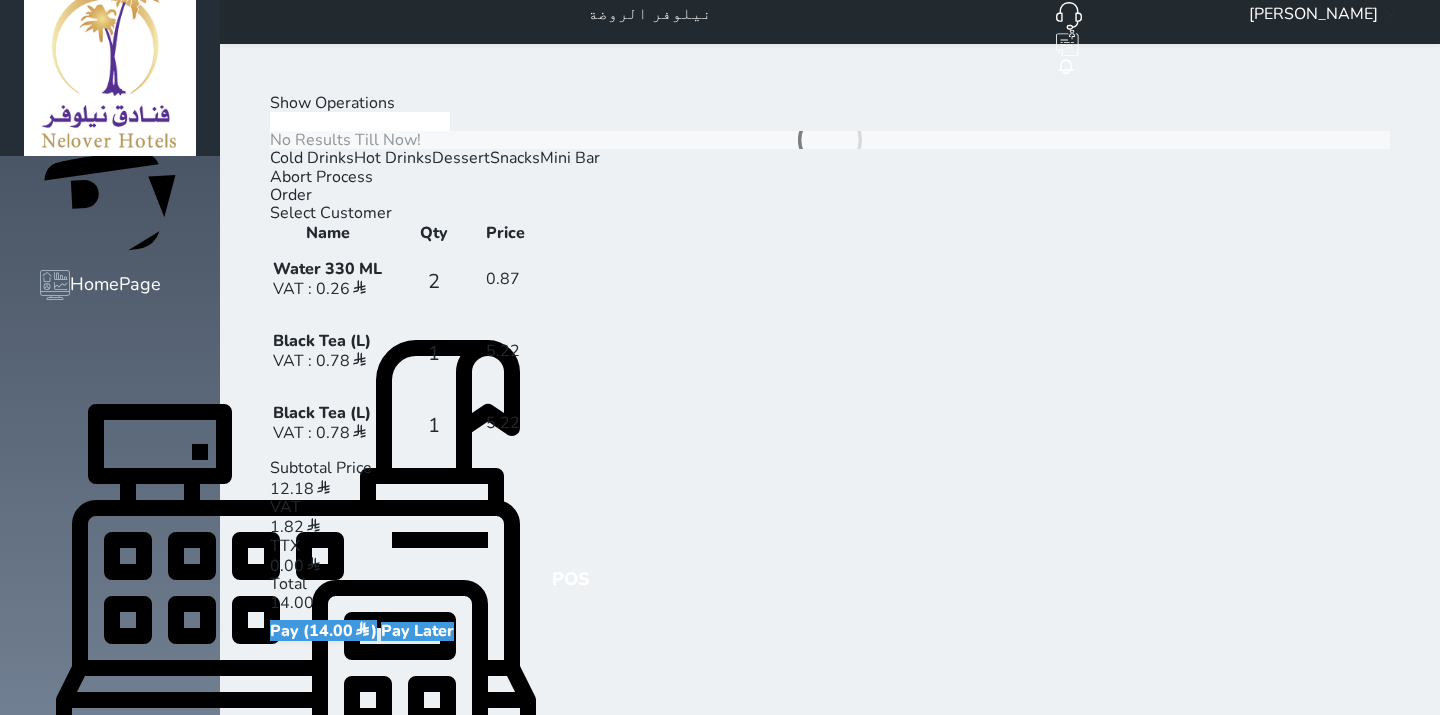 scroll, scrollTop: 75, scrollLeft: 0, axis: vertical 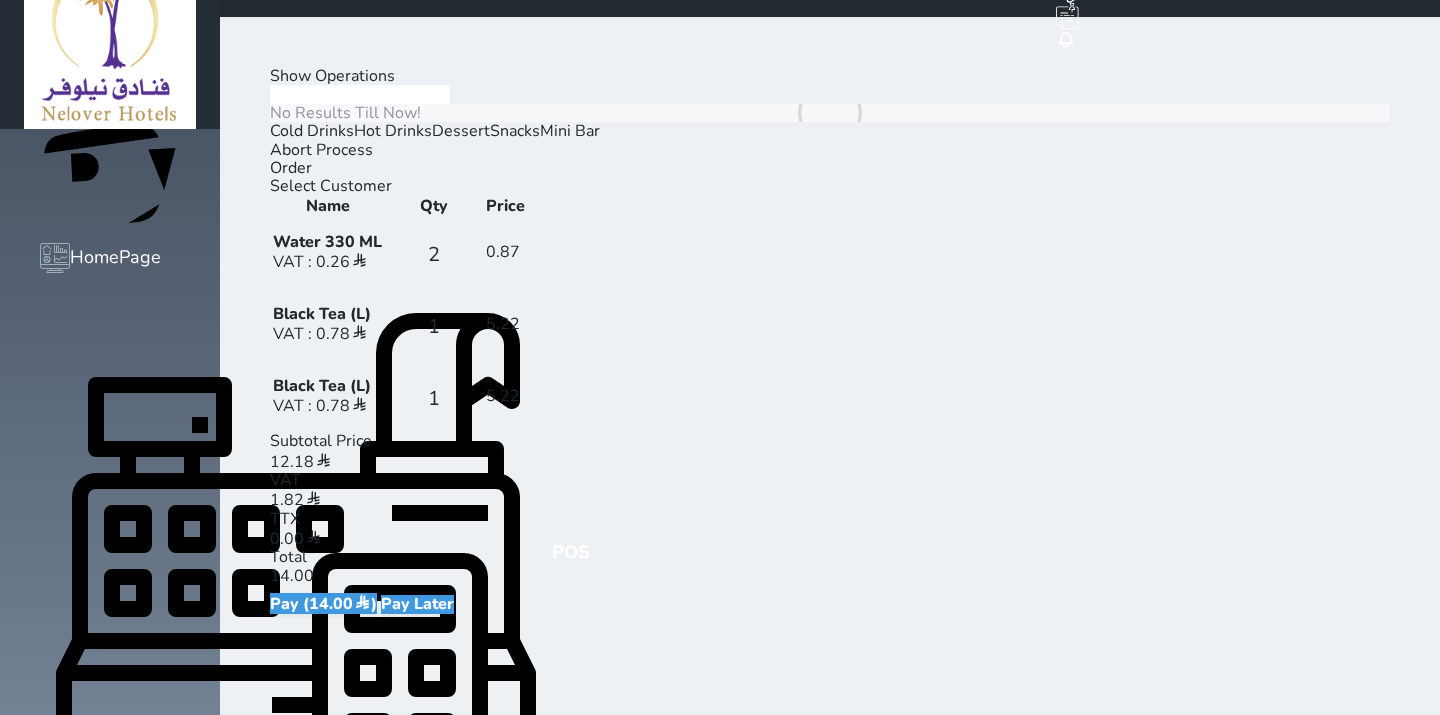 click on "Cold Drinks" at bounding box center [312, 131] 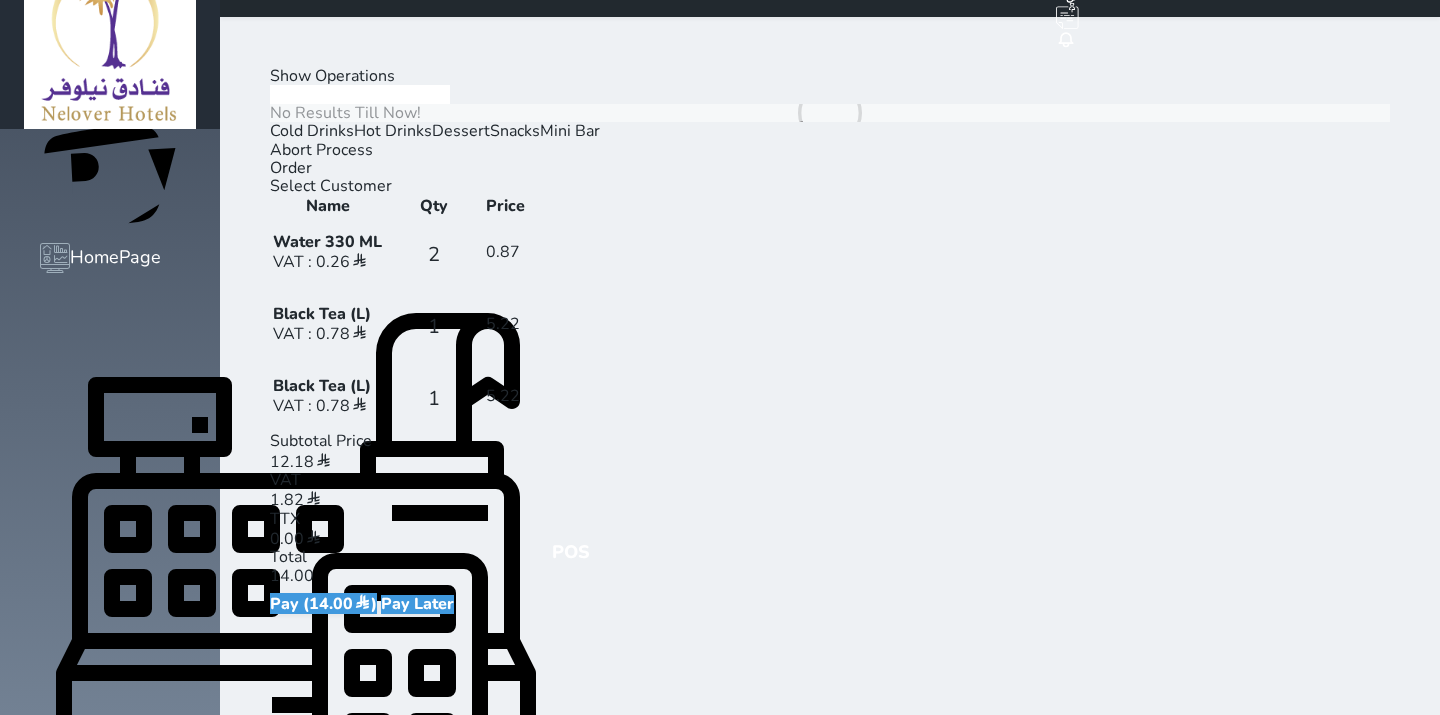 click on "Hot Drinks" at bounding box center [393, 131] 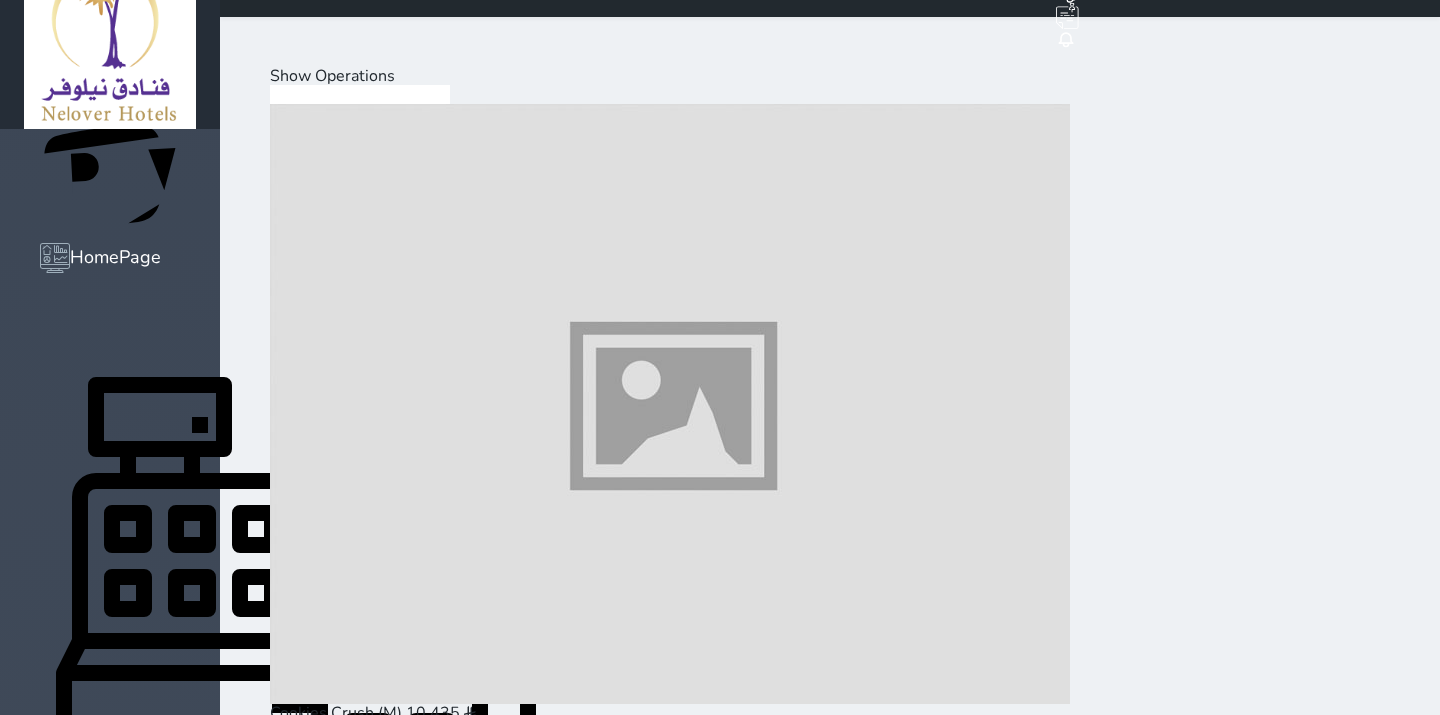 click on "Dessert" at bounding box center [461, 19965] 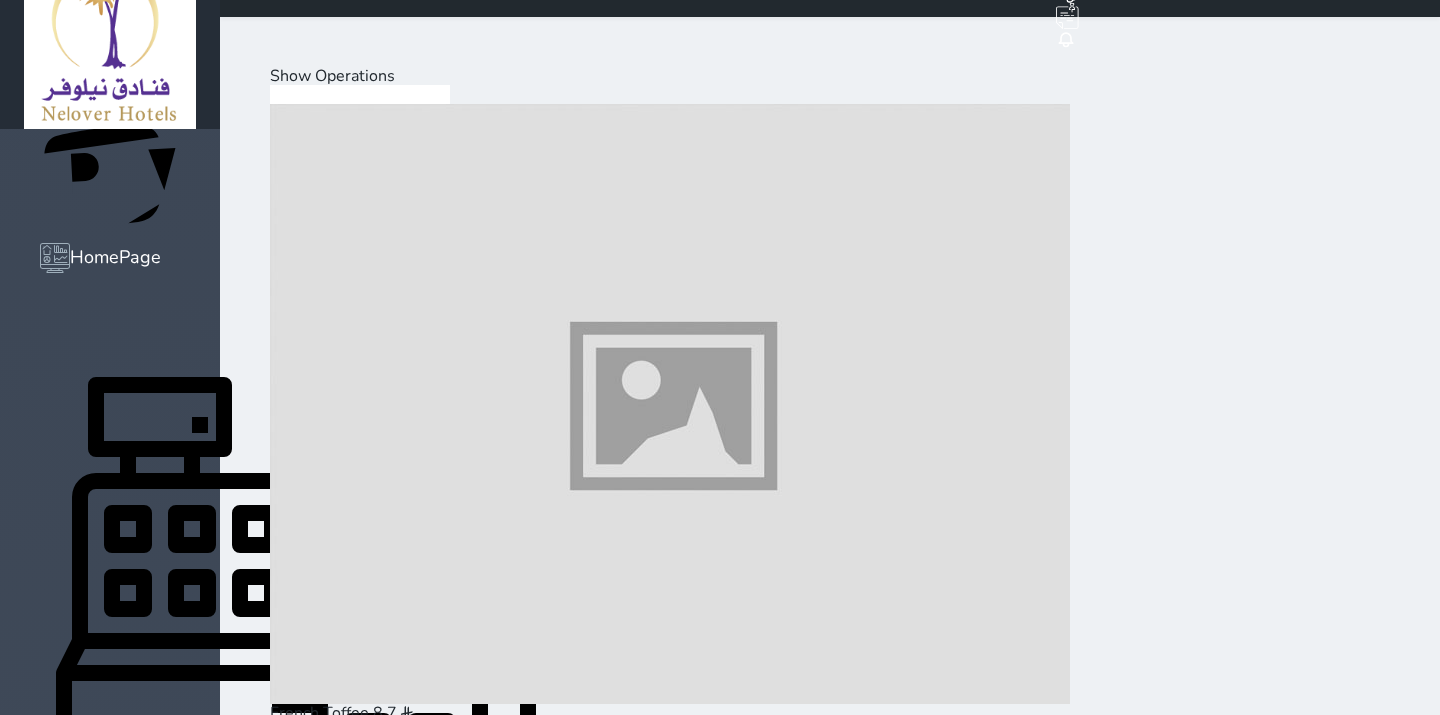 scroll, scrollTop: 1444, scrollLeft: 0, axis: vertical 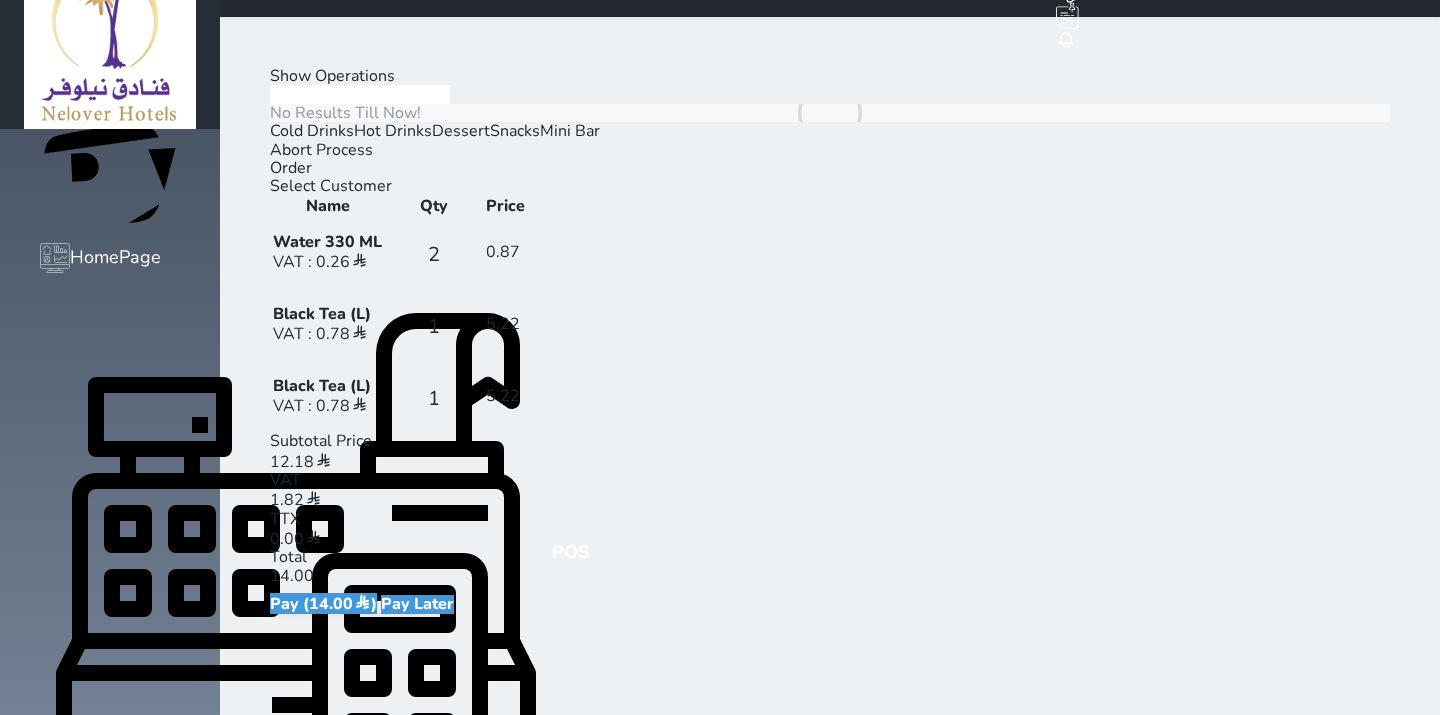 drag, startPoint x: 192, startPoint y: 610, endPoint x: 204, endPoint y: 602, distance: 14.422205 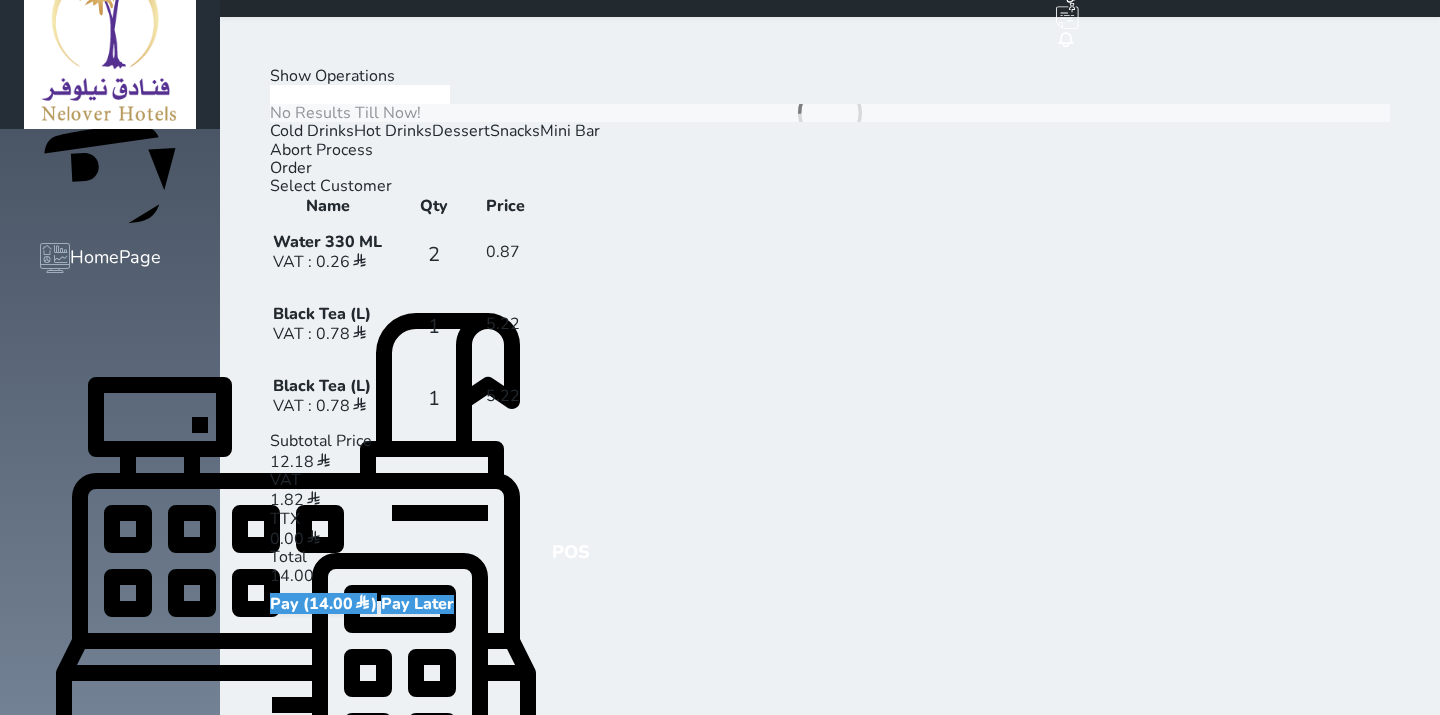 click on "Cold Drinks" at bounding box center (312, 131) 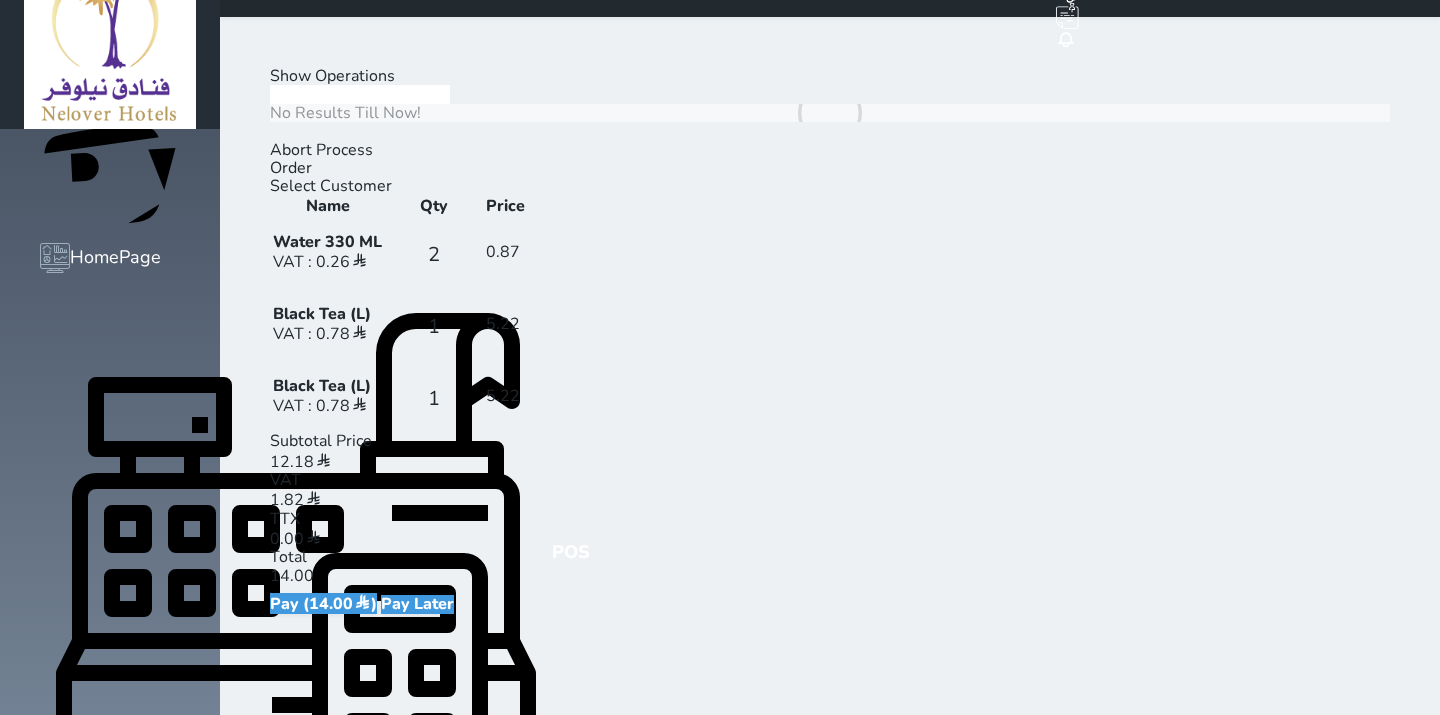 drag, startPoint x: 155, startPoint y: 603, endPoint x: 203, endPoint y: 608, distance: 48.259712 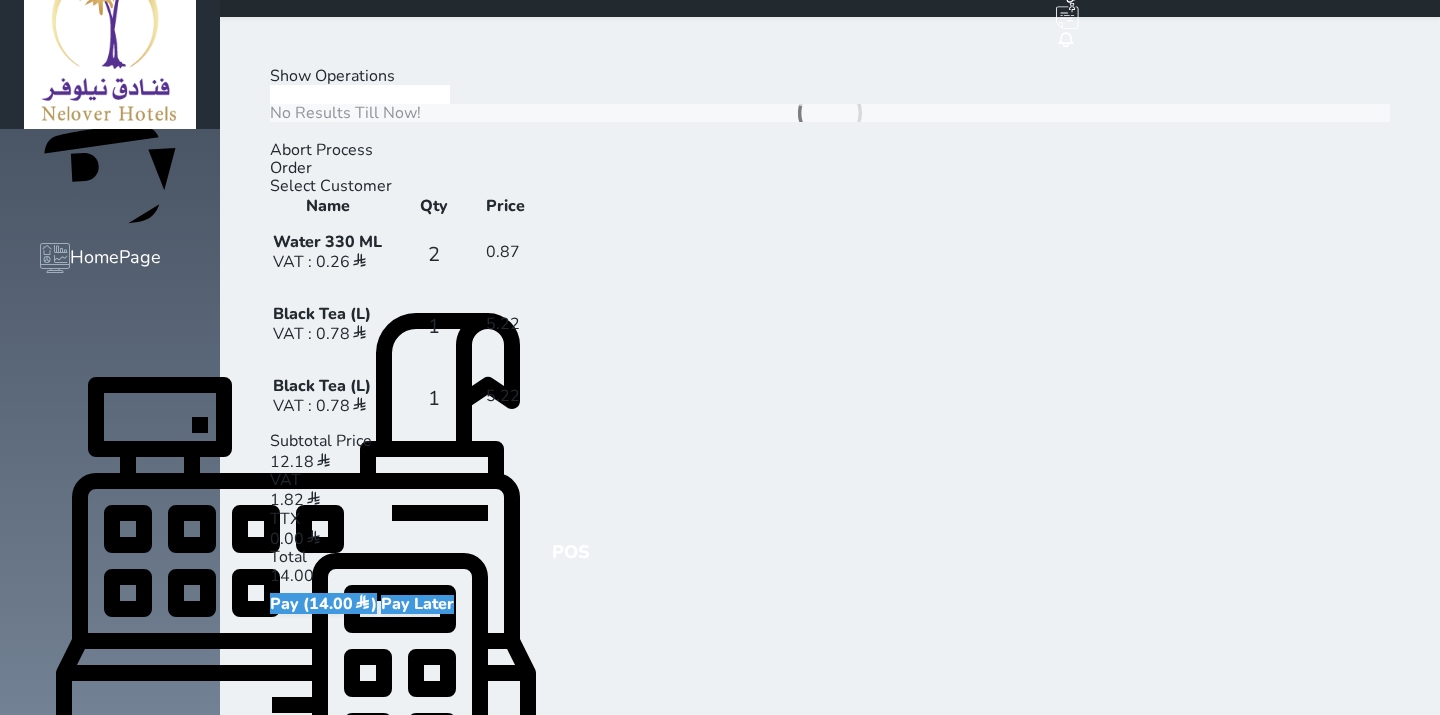 click on "Show Operations         No Results Till Now!         Black Tea (L)                 Black Tea (L)     +   1   -
VAT  15.00%   0.78       Add  (    6.00 )       Cold Drinks Hot Drinks Dessert Snacks Mini Bar next prev     Abort Process         Abort Process                 Confirm Abort Process ?   Cancel Process    Back" at bounding box center (830, 113) 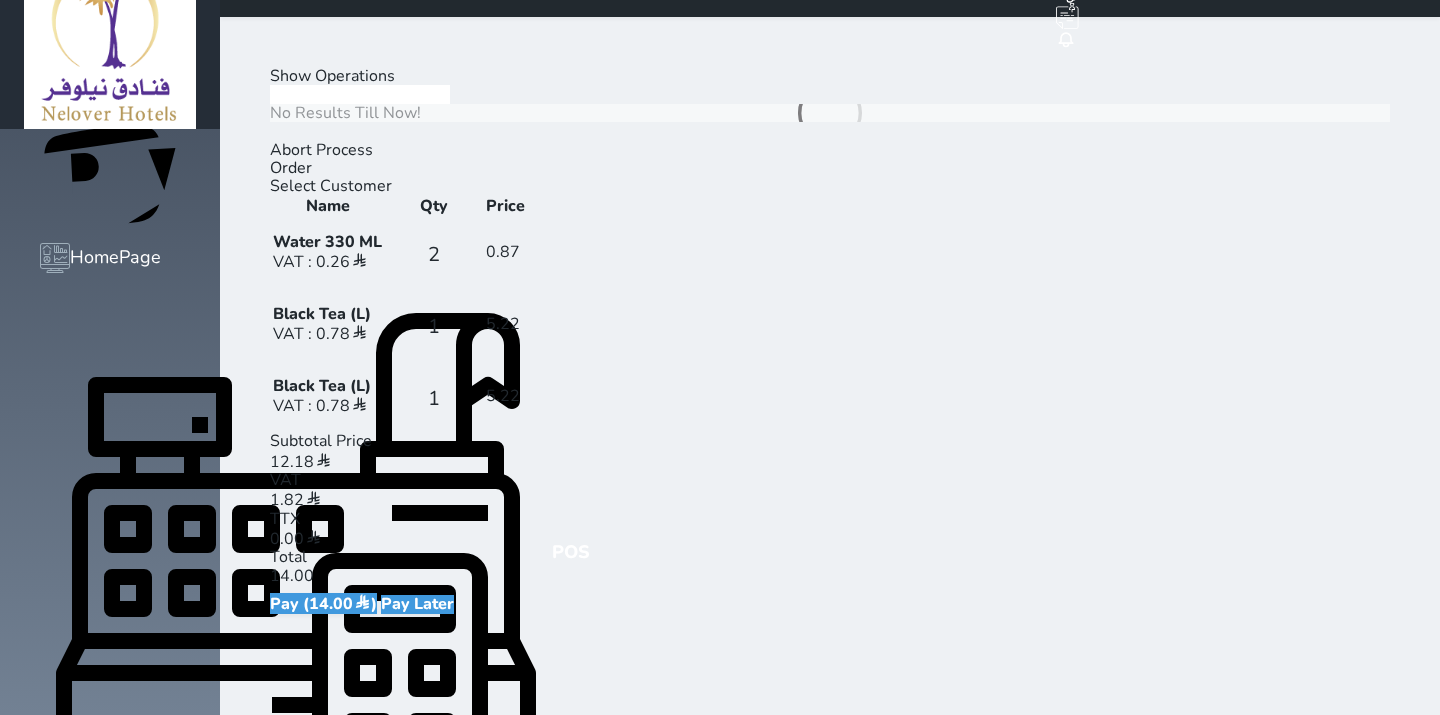 click on "Mini Bar" at bounding box center (135, 131) 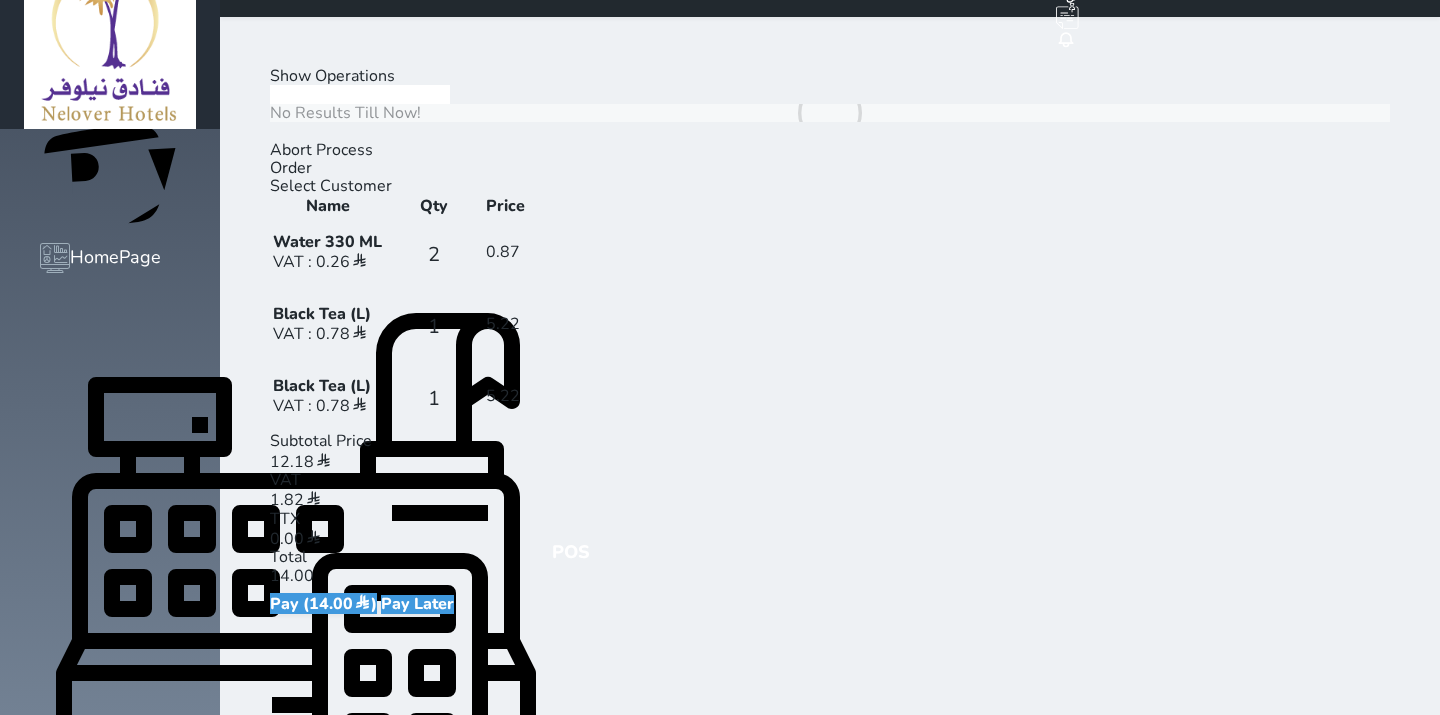drag, startPoint x: 207, startPoint y: 608, endPoint x: 224, endPoint y: 608, distance: 17 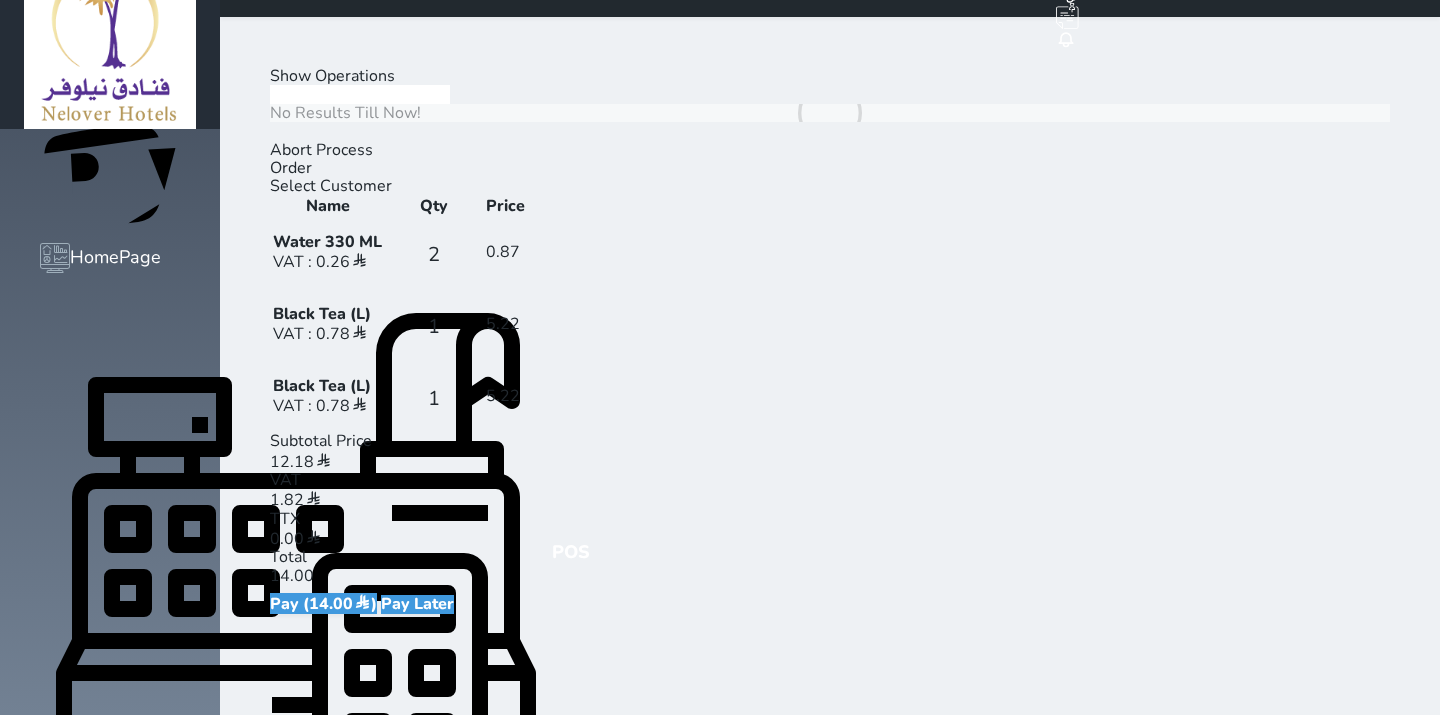 click on "Mini Bar" at bounding box center [135, 131] 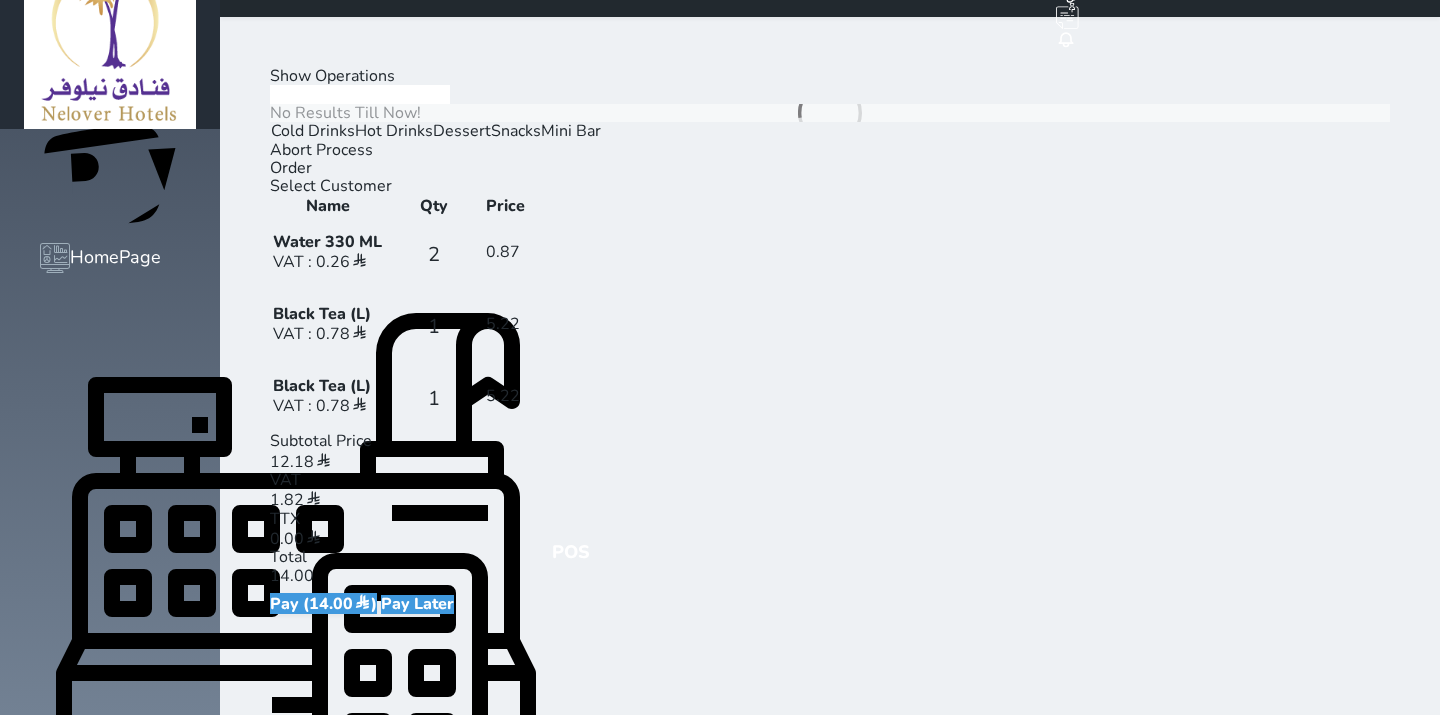 drag, startPoint x: 240, startPoint y: 608, endPoint x: 250, endPoint y: 610, distance: 10.198039 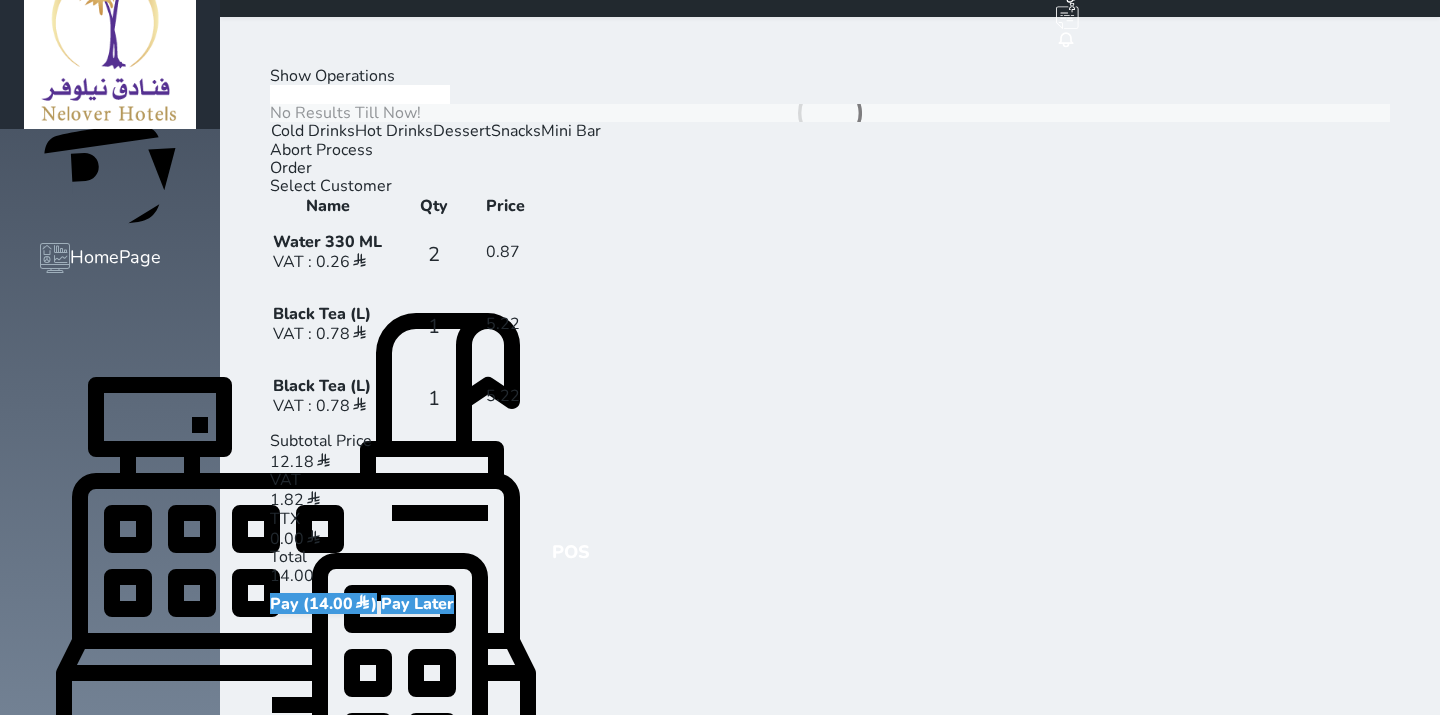 click on "Cold Drinks Hot Drinks Dessert Snacks Mini Bar" at bounding box center (541, 131) 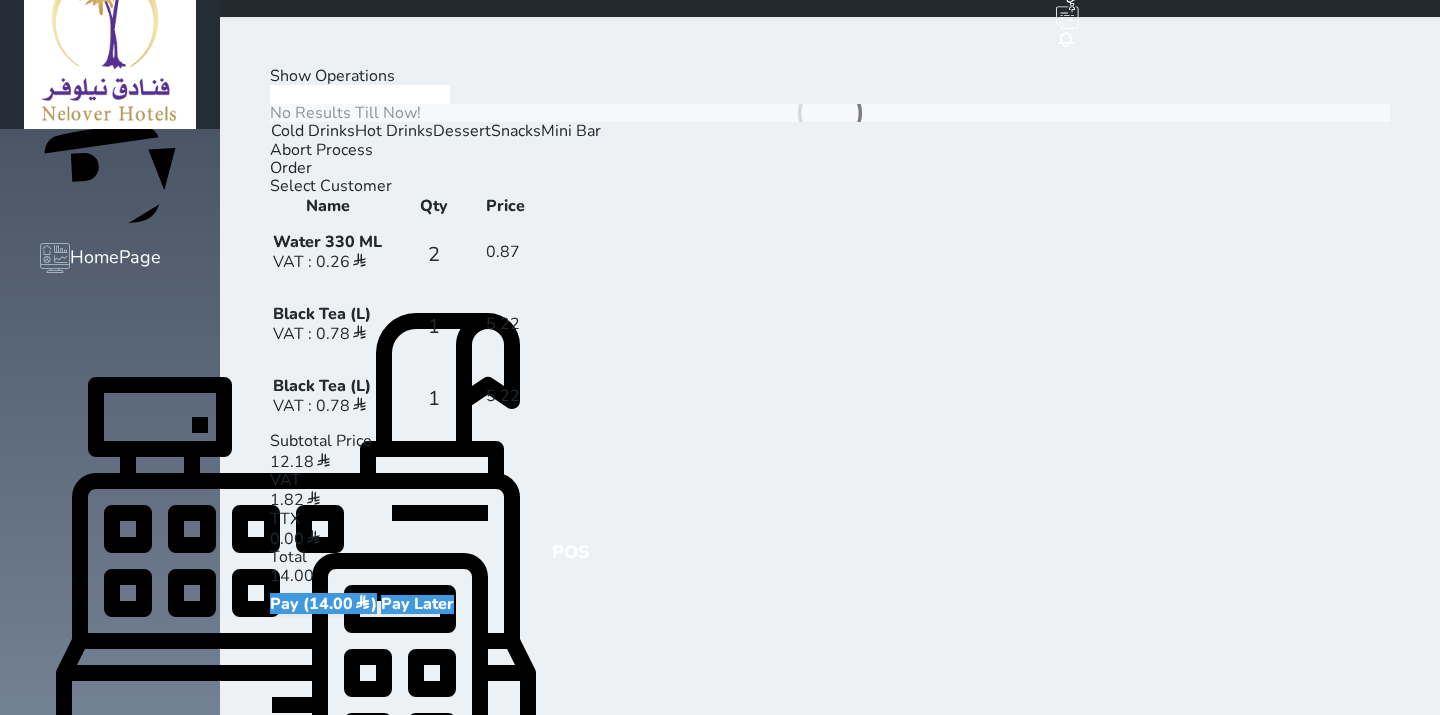 click on "Cold Drinks" at bounding box center [313, 131] 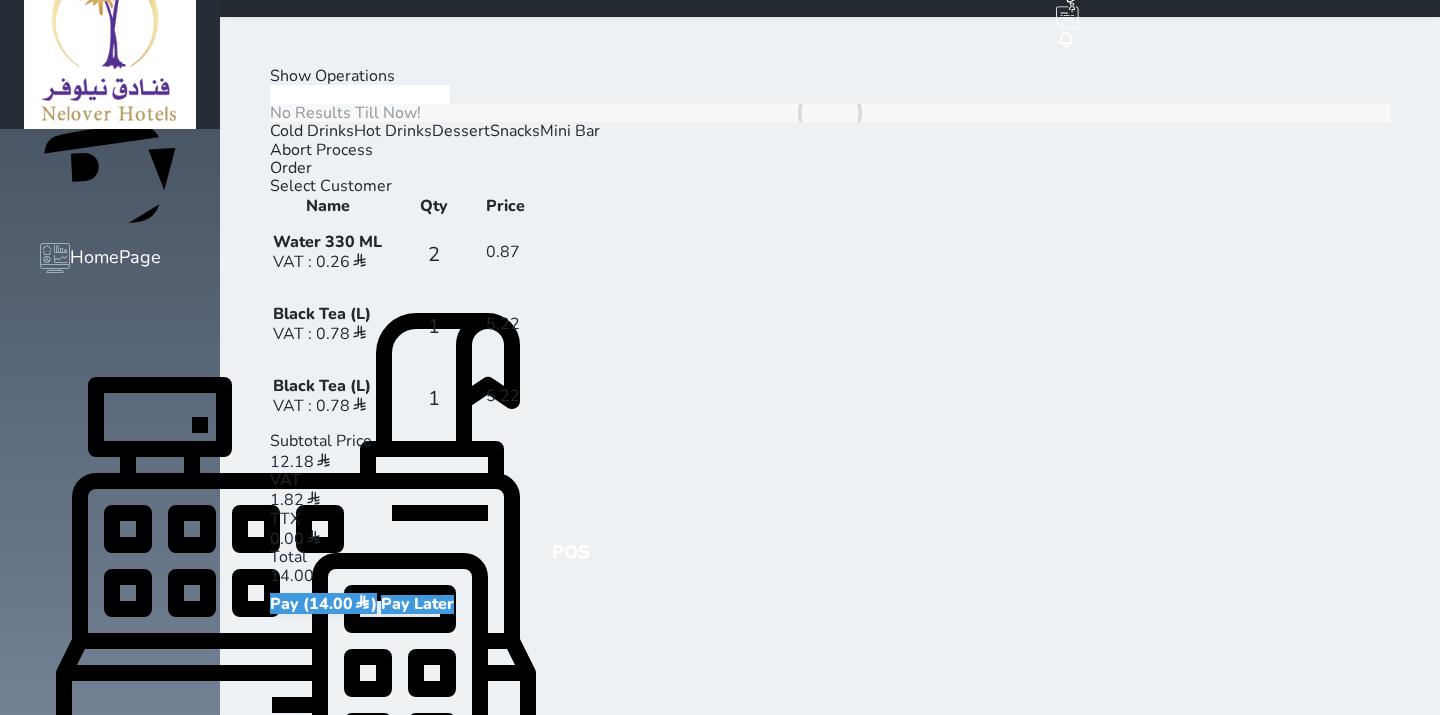 drag, startPoint x: 255, startPoint y: 611, endPoint x: 286, endPoint y: 610, distance: 31.016125 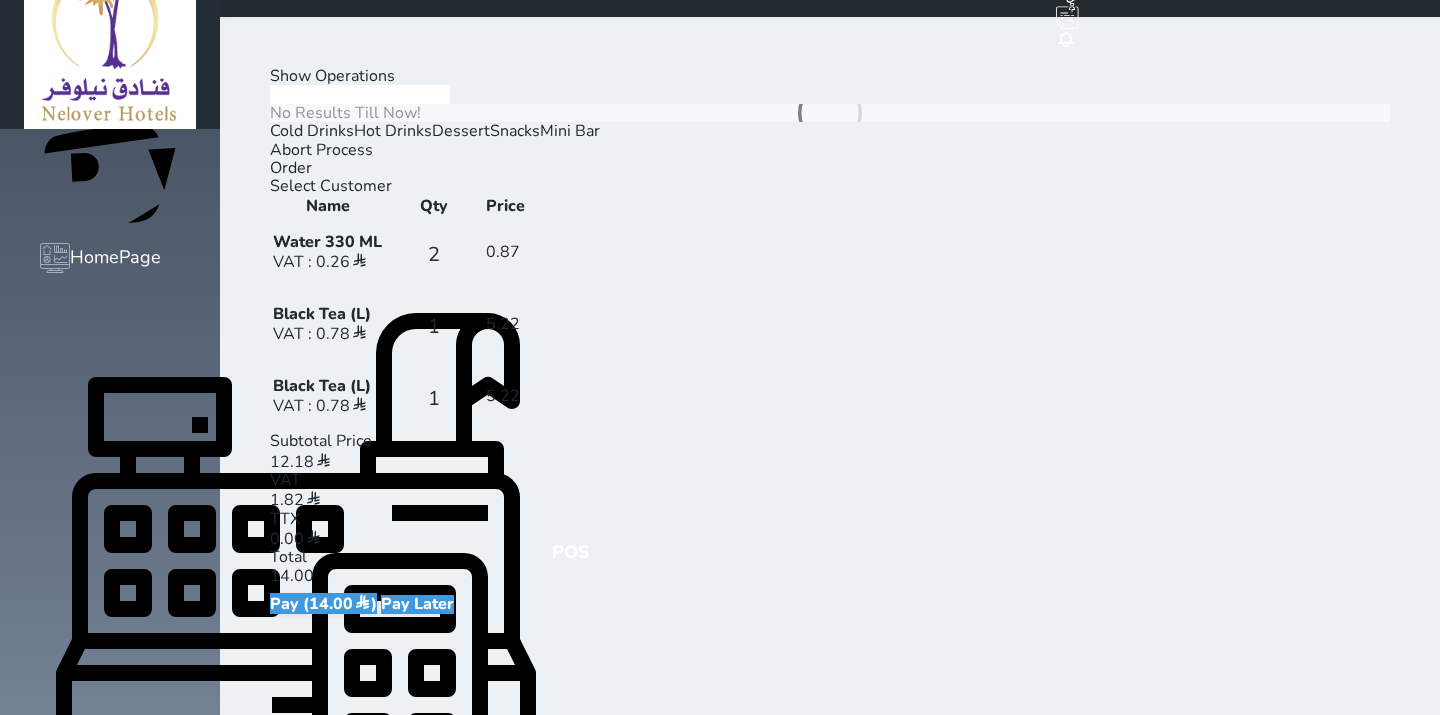 click on "Cold Drinks" at bounding box center (312, 131) 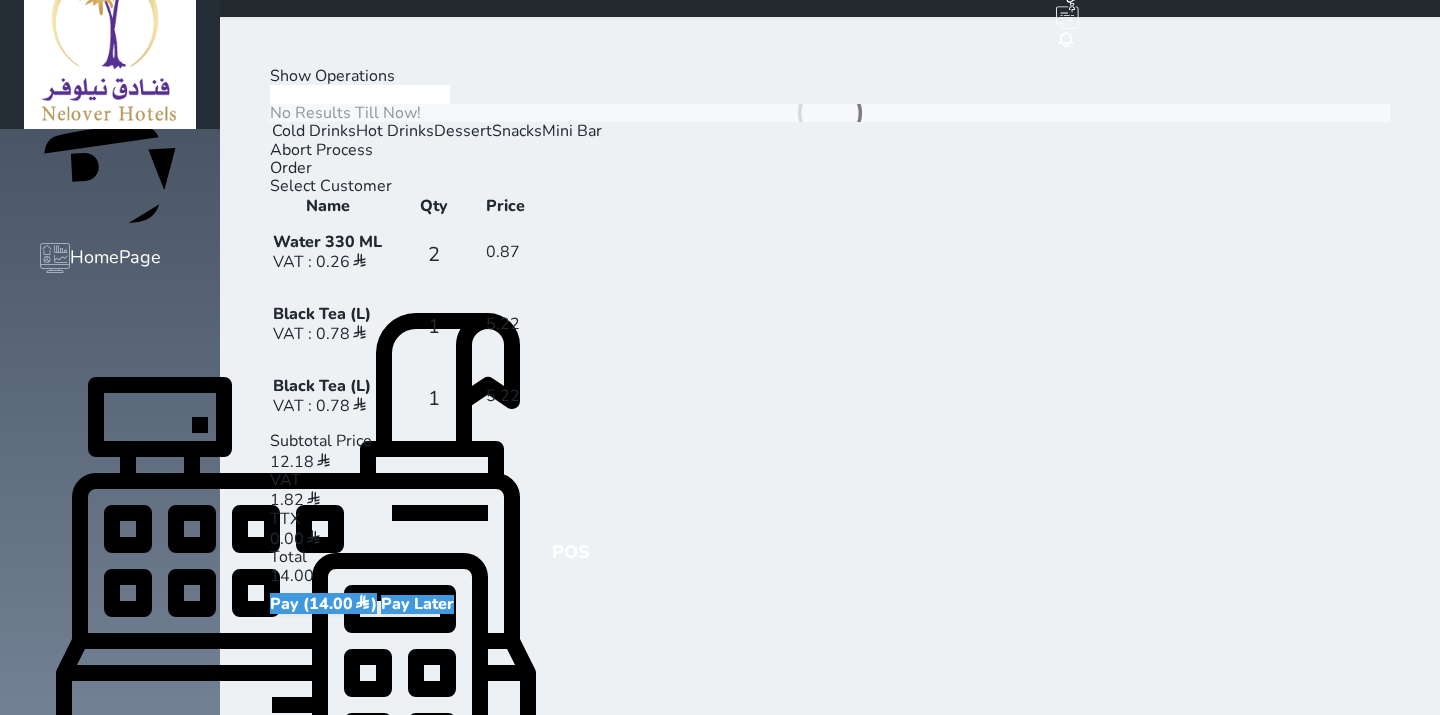 drag, startPoint x: 286, startPoint y: 610, endPoint x: 360, endPoint y: 552, distance: 94.02127 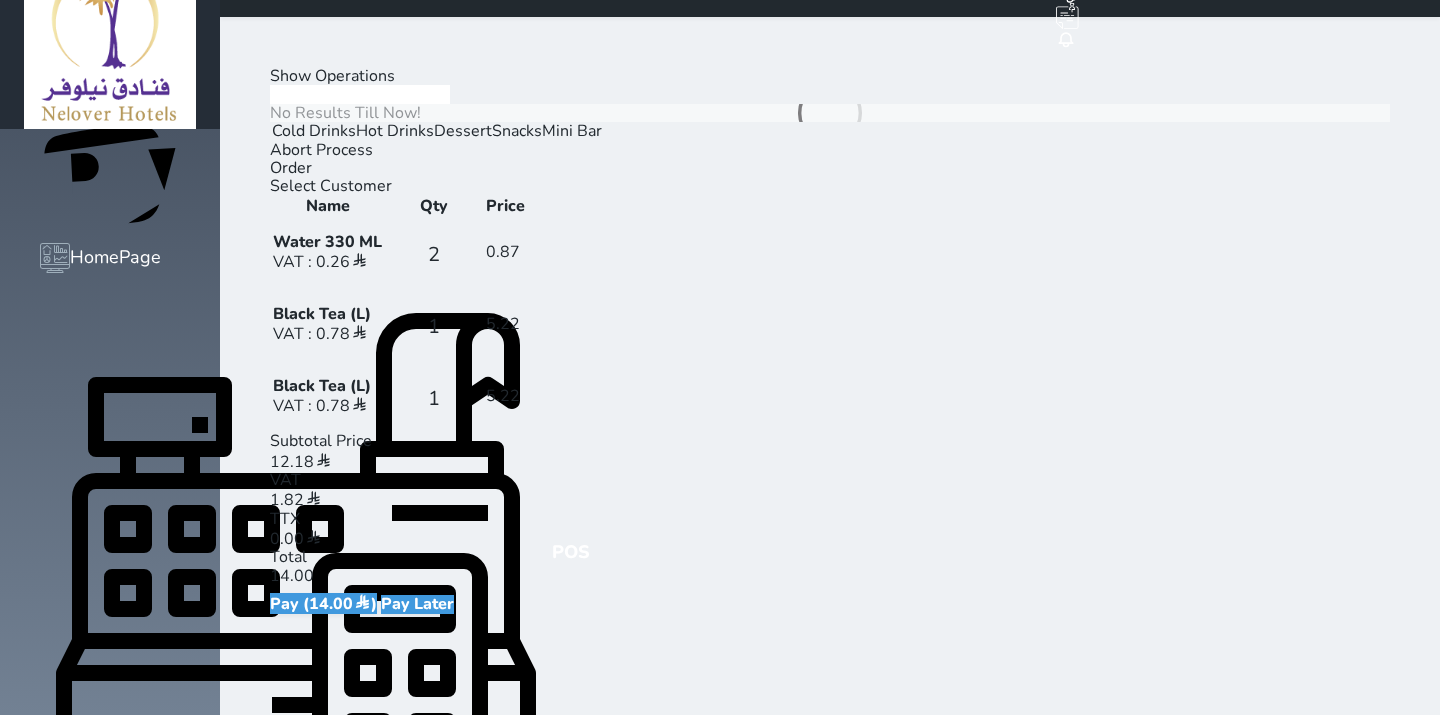 click on "Cold Drinks Hot Drinks Dessert Snacks Mini Bar" at bounding box center [542, 131] 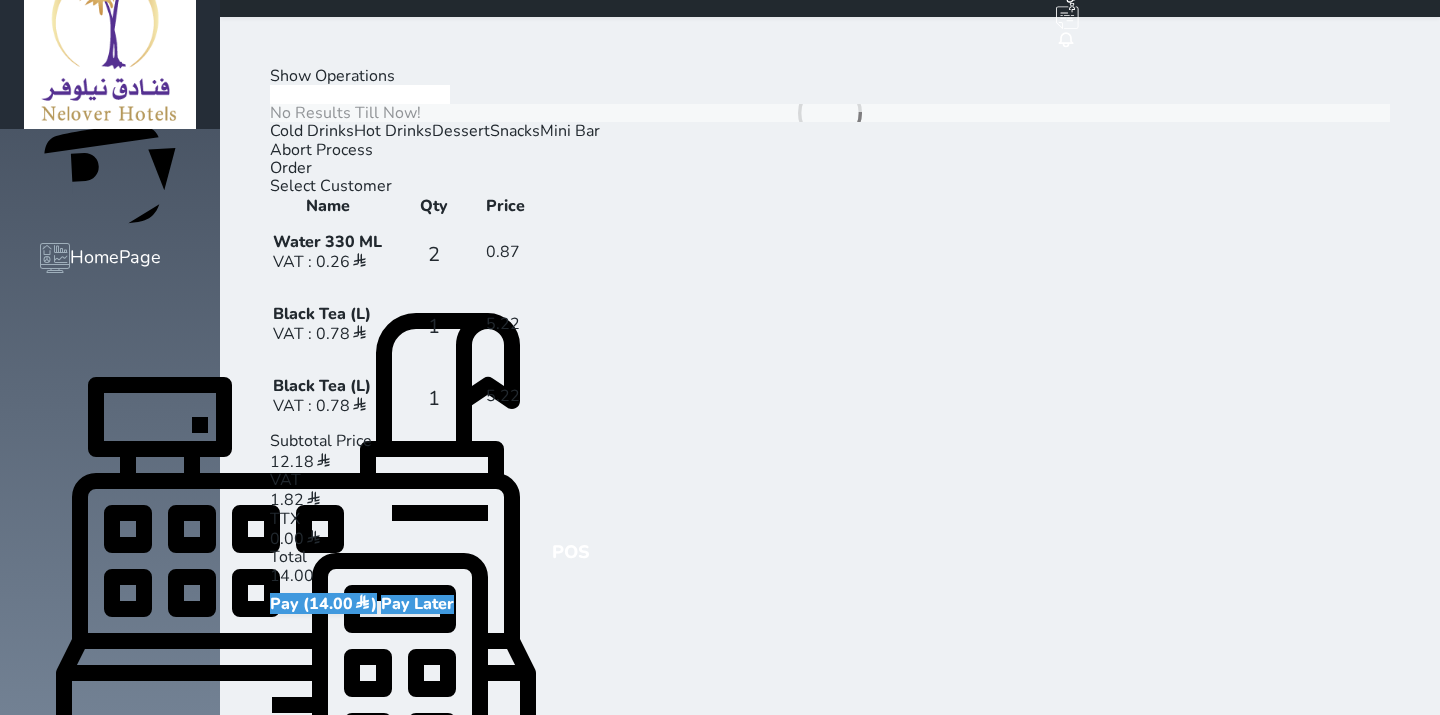 click on "Dessert" at bounding box center (461, 131) 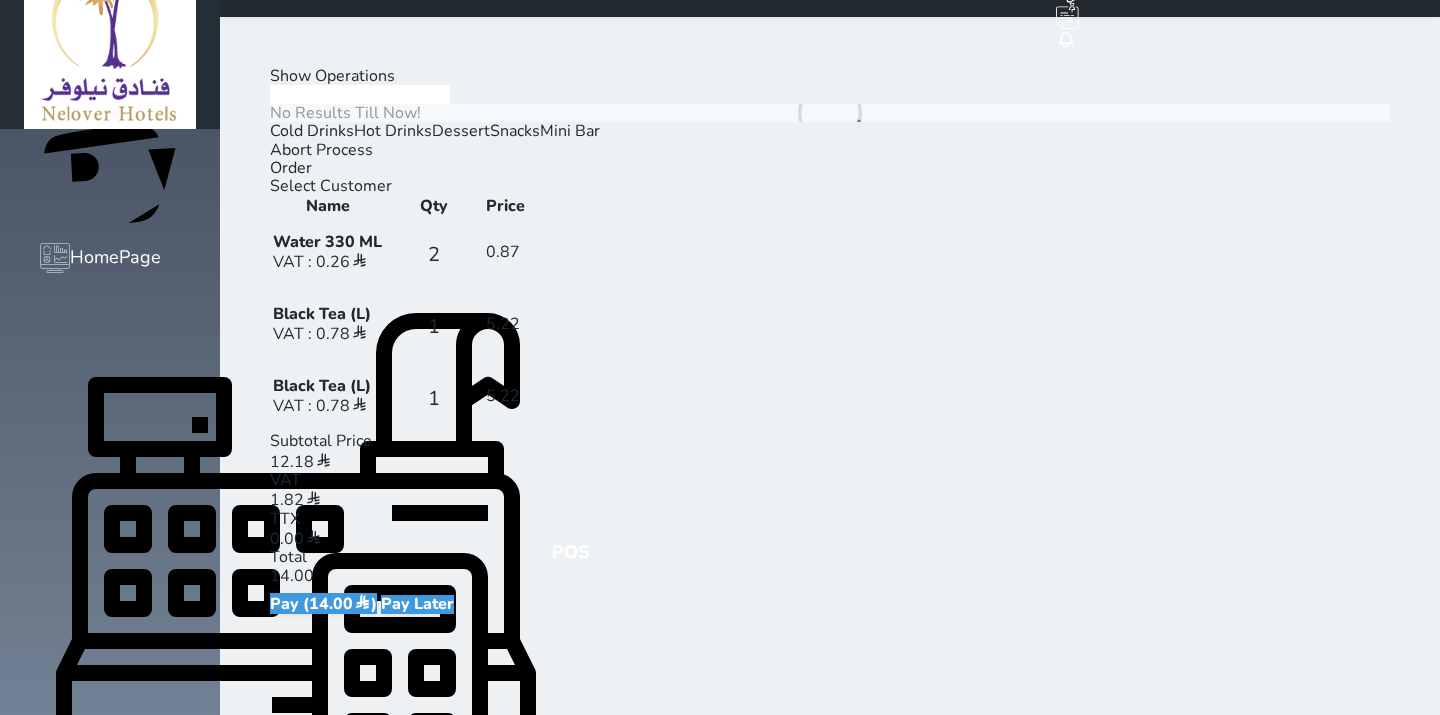 click on "Cold Drinks" at bounding box center (312, 131) 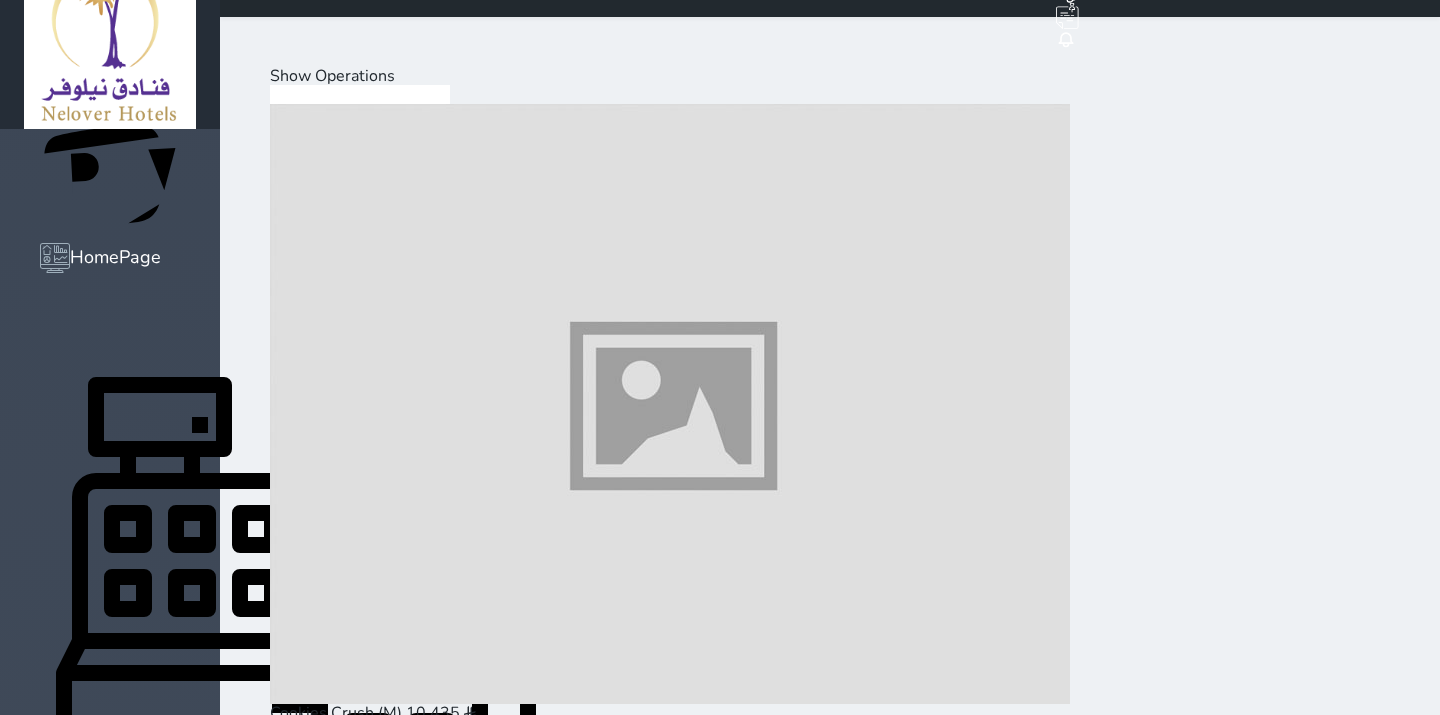 click on "Dessert" at bounding box center [461, 19965] 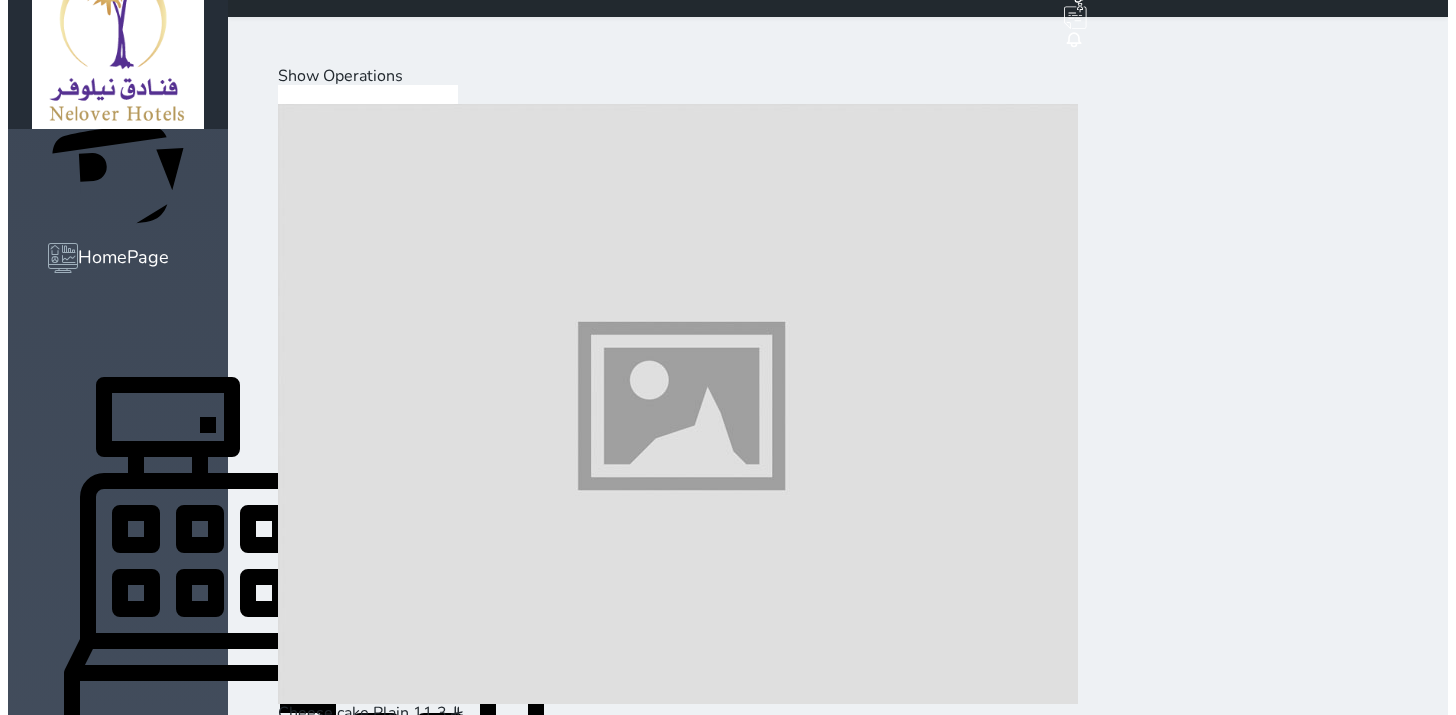 scroll, scrollTop: 333, scrollLeft: 0, axis: vertical 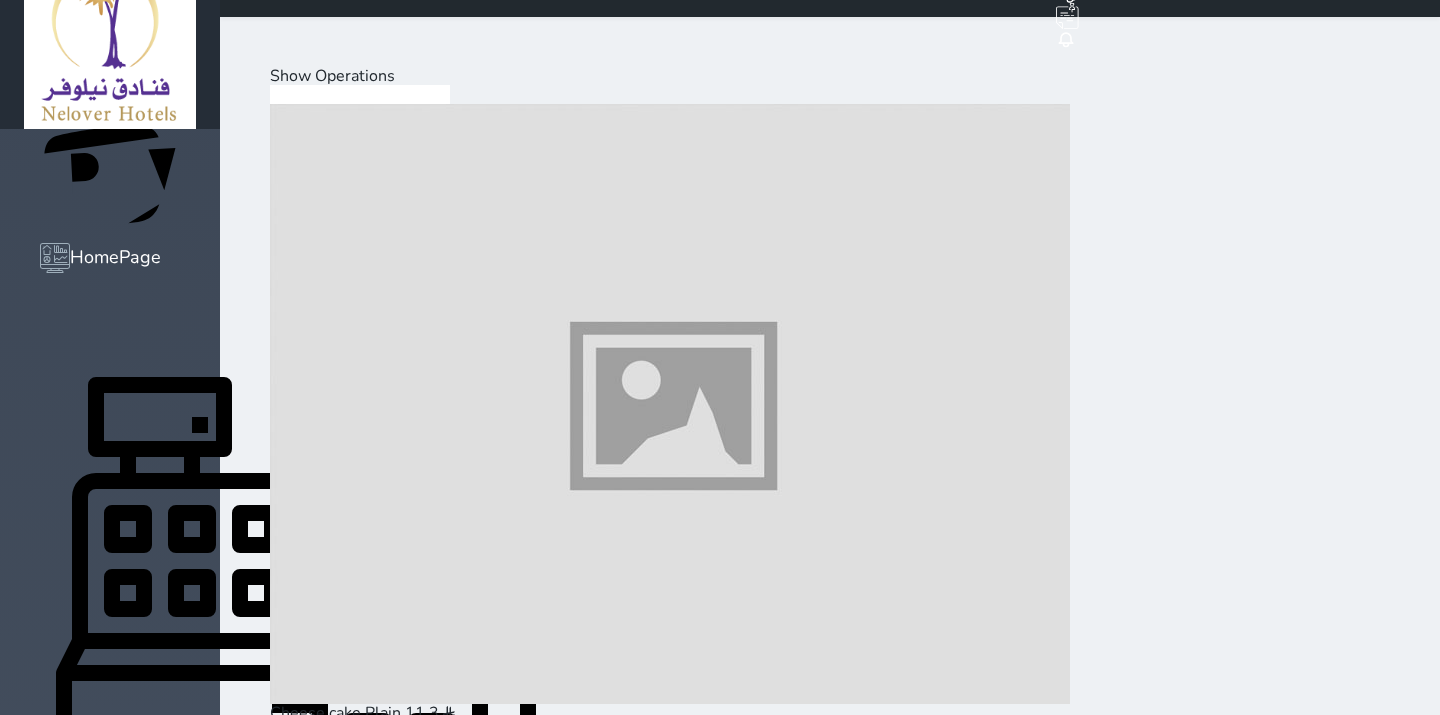click at bounding box center [670, 5367] 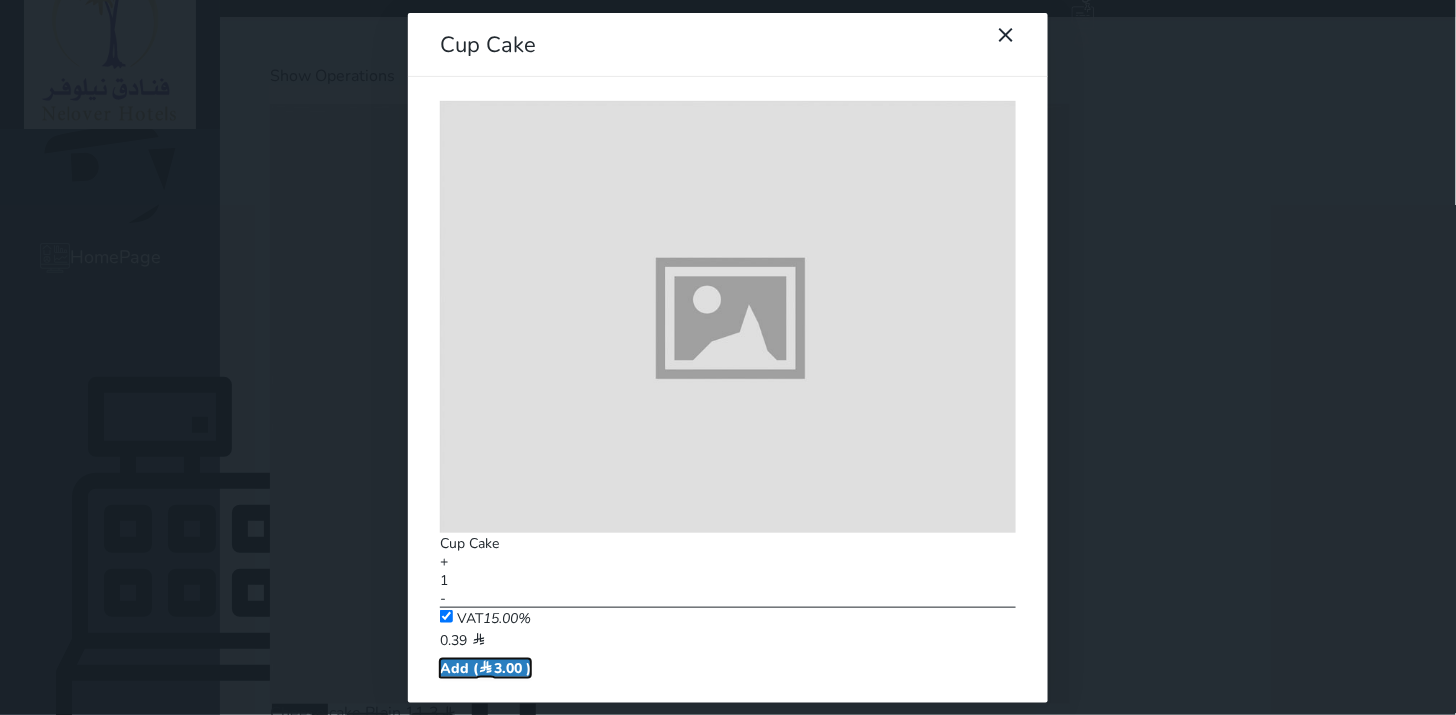 click on "Add  (    3.00 )" at bounding box center (485, 668) 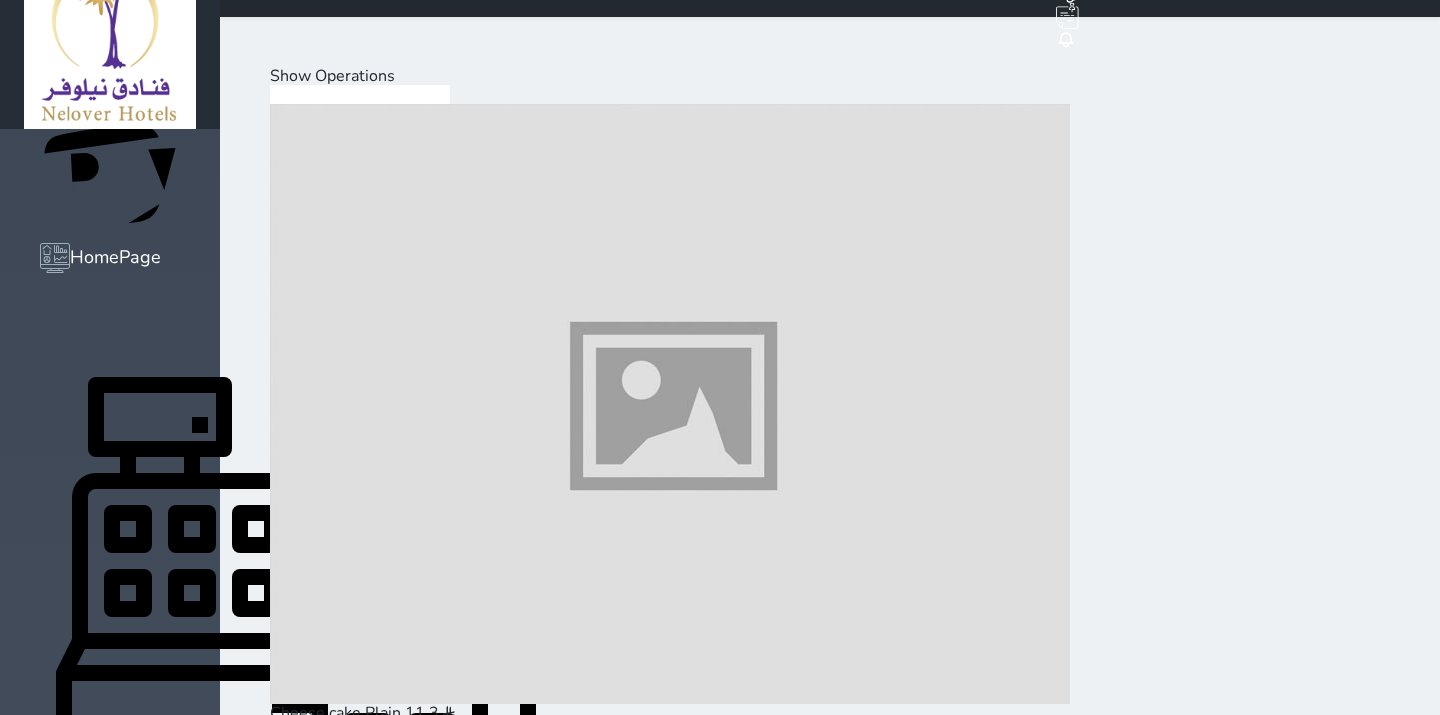 click on "Pay (17.00  )" at bounding box center (323, 9342) 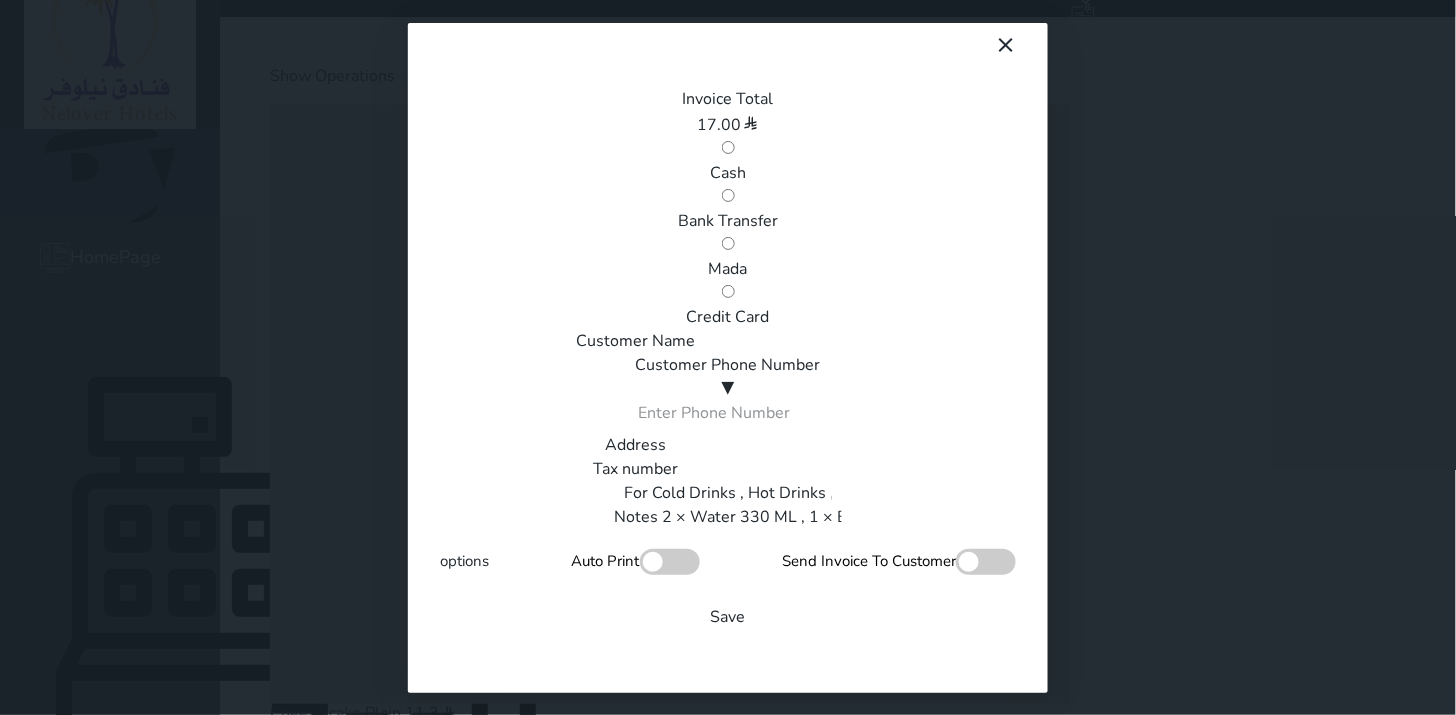 click on "Mada" at bounding box center [728, 269] 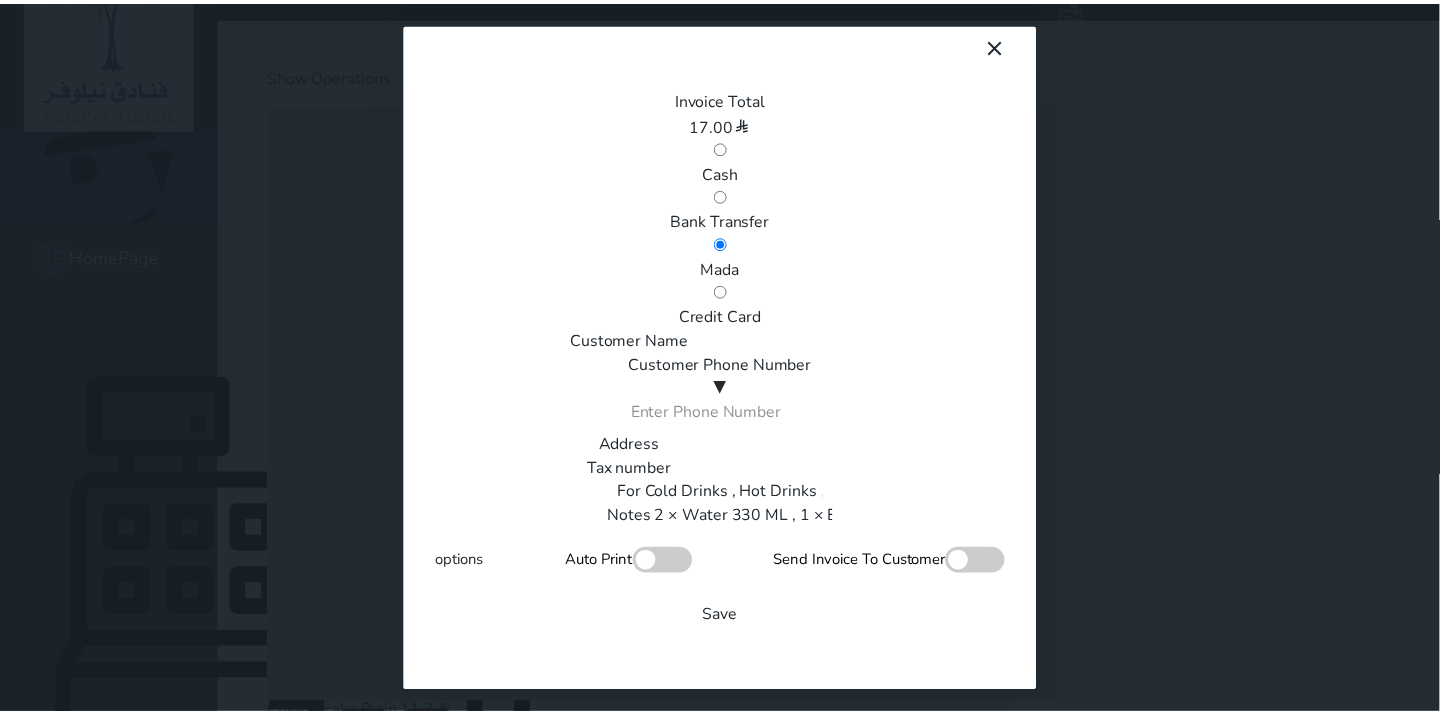 scroll, scrollTop: 342, scrollLeft: 0, axis: vertical 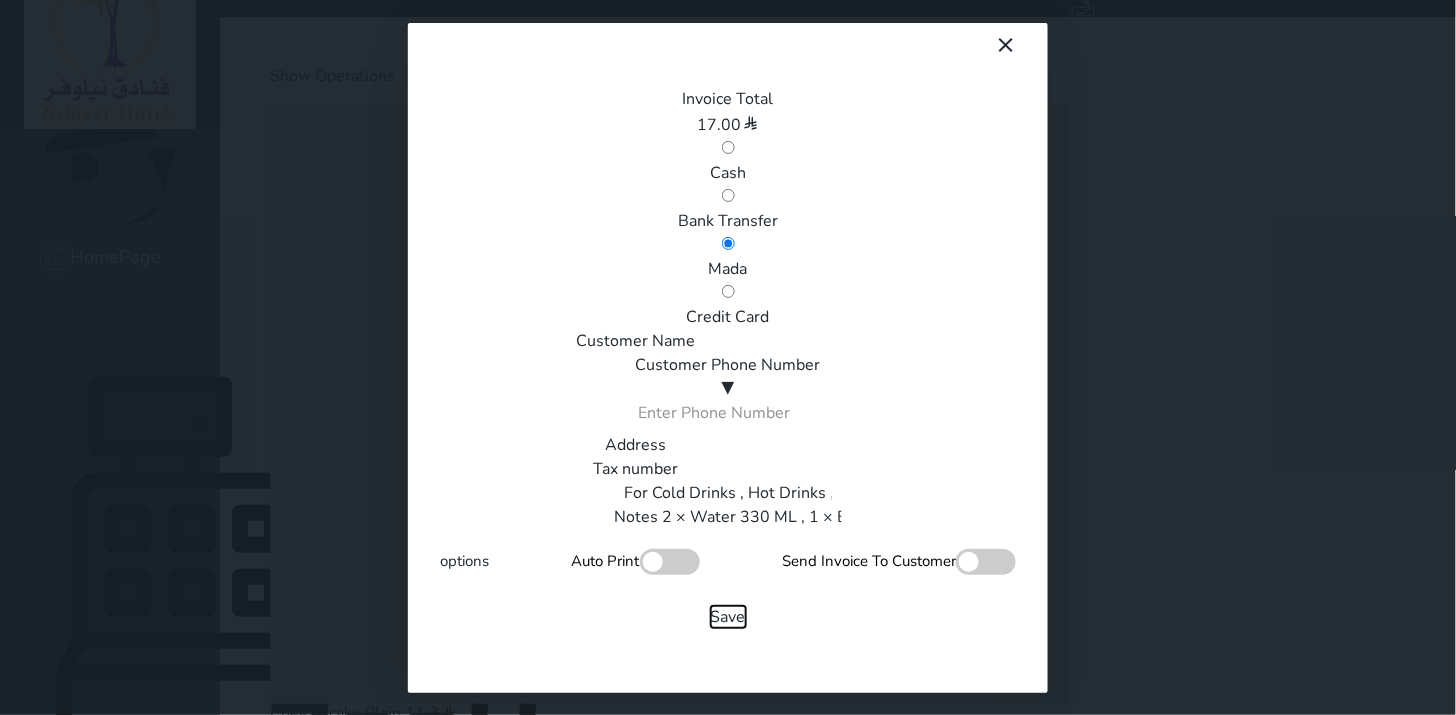 click on "Save" at bounding box center [728, 617] 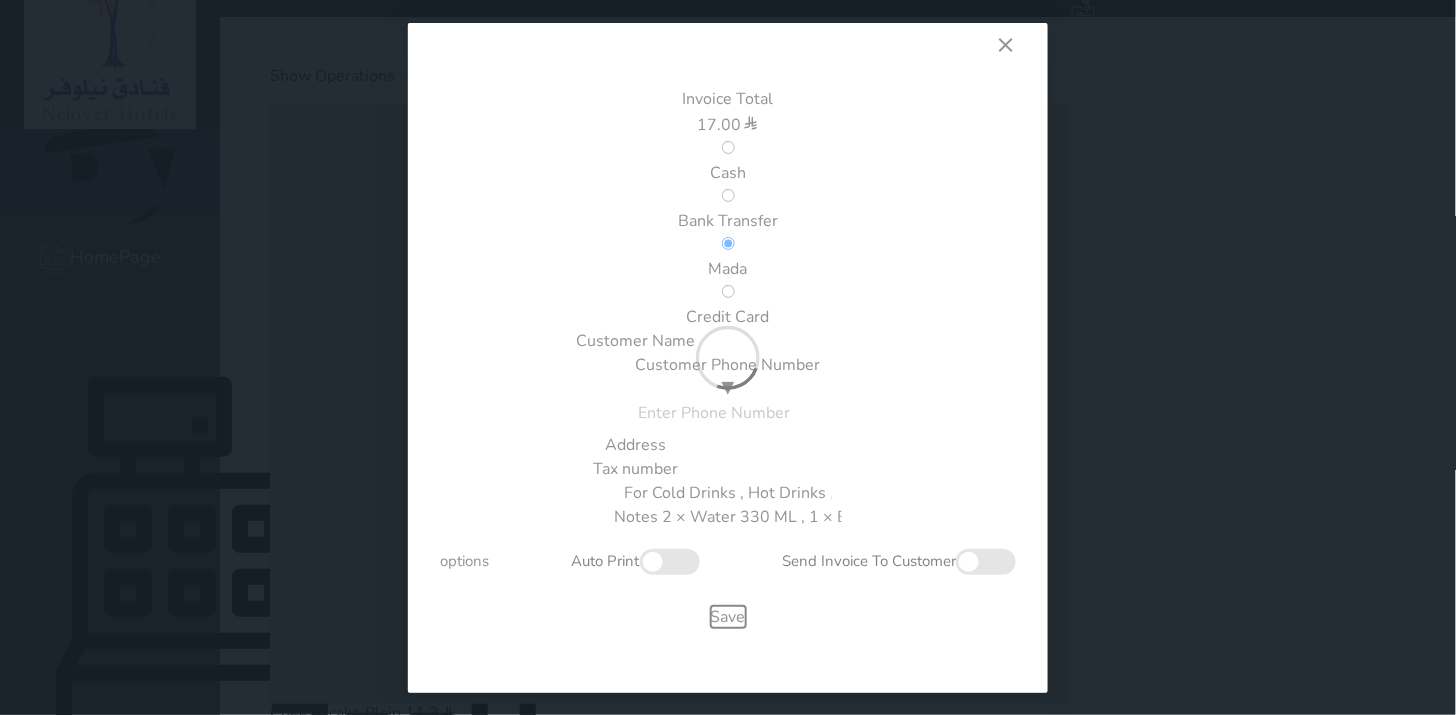 type 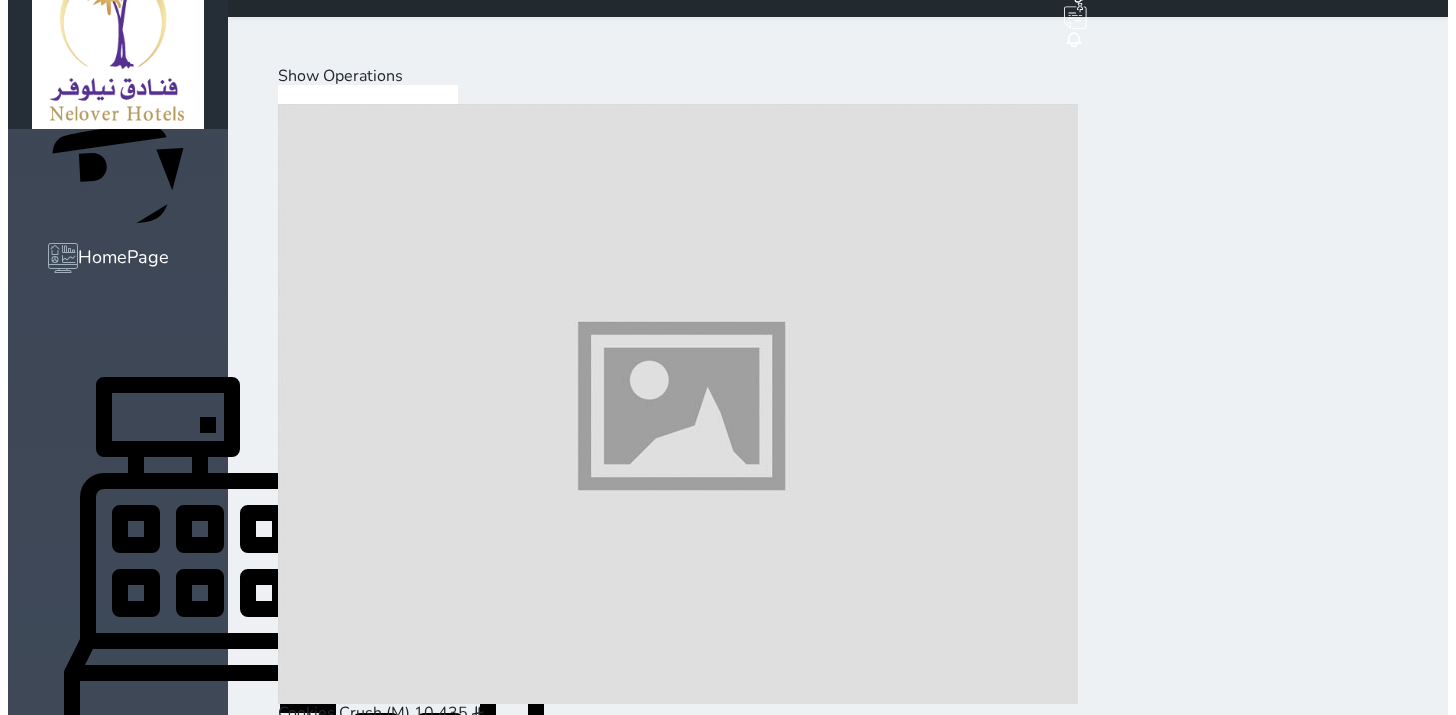 scroll, scrollTop: 411, scrollLeft: 0, axis: vertical 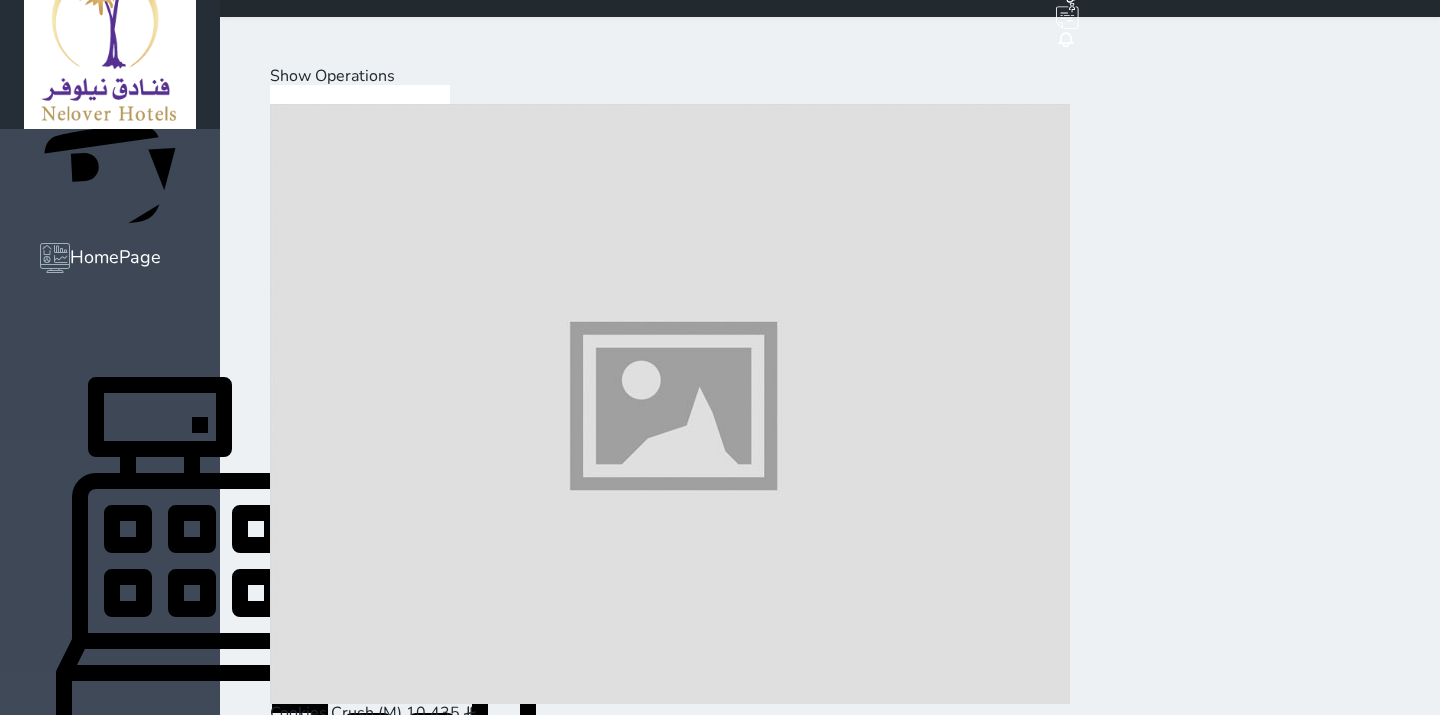 click on "Select Customer" at bounding box center (331, 20002) 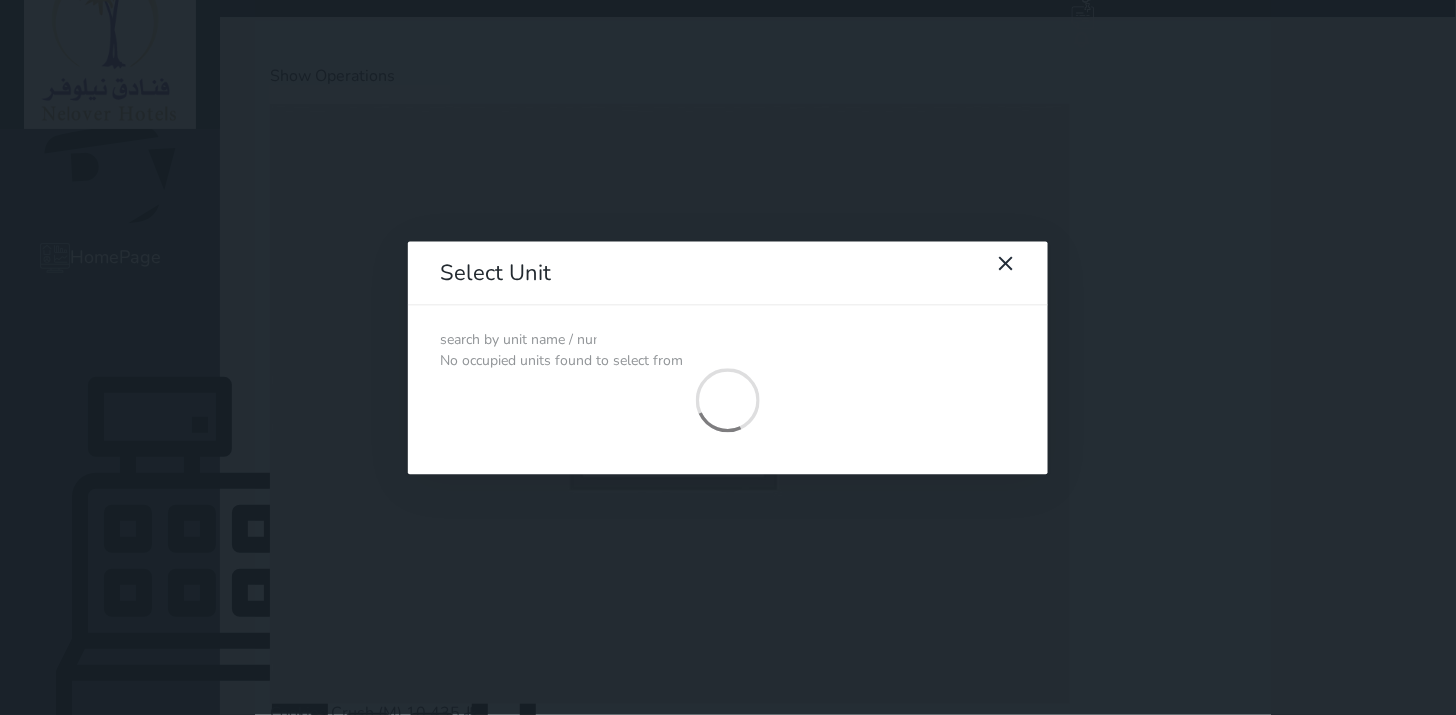 click at bounding box center [518, 340] 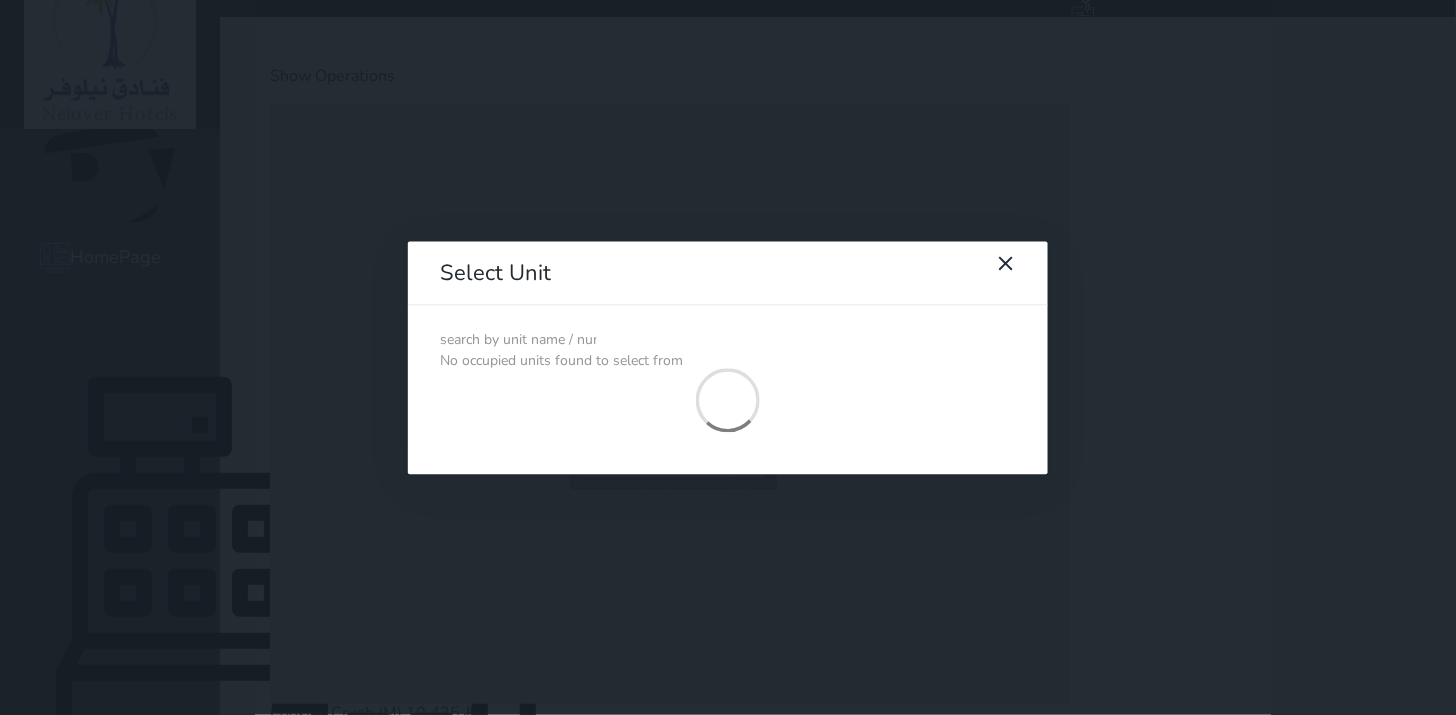 click at bounding box center (518, 340) 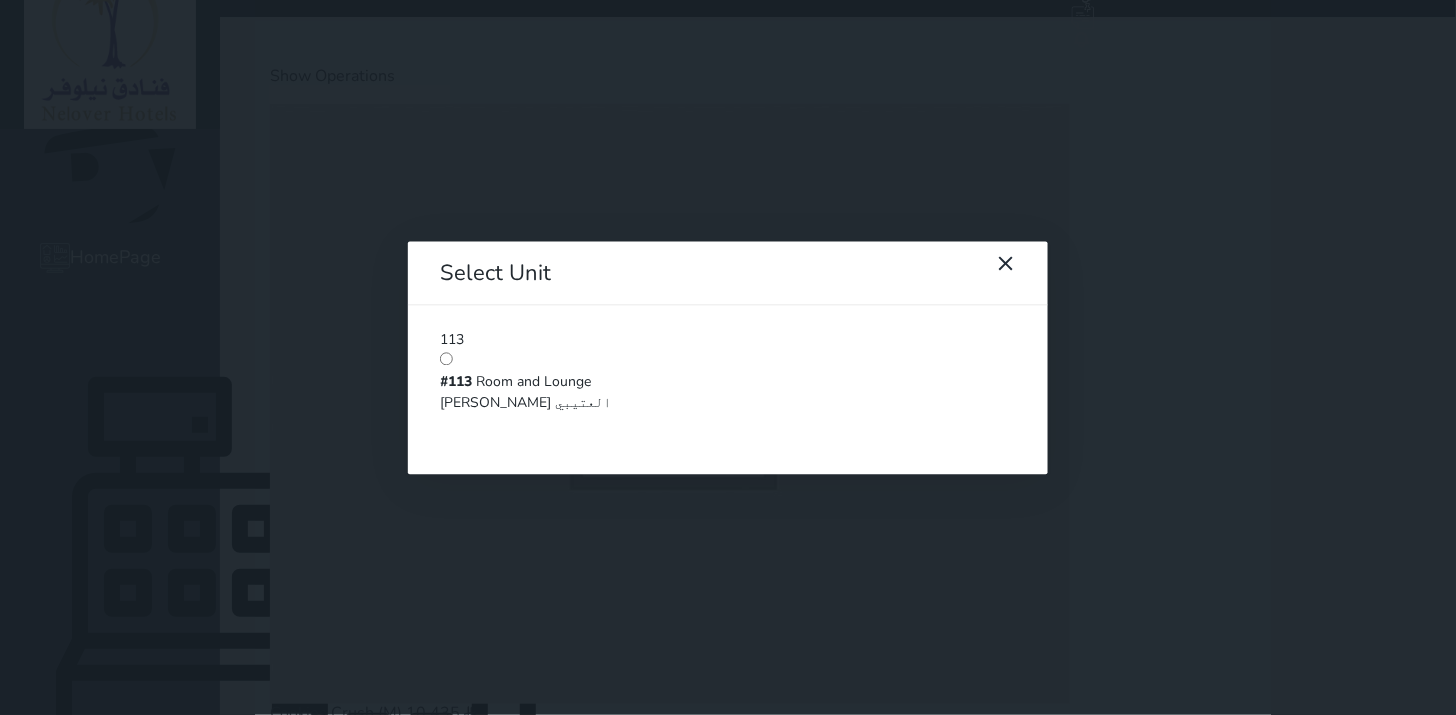 type on "113" 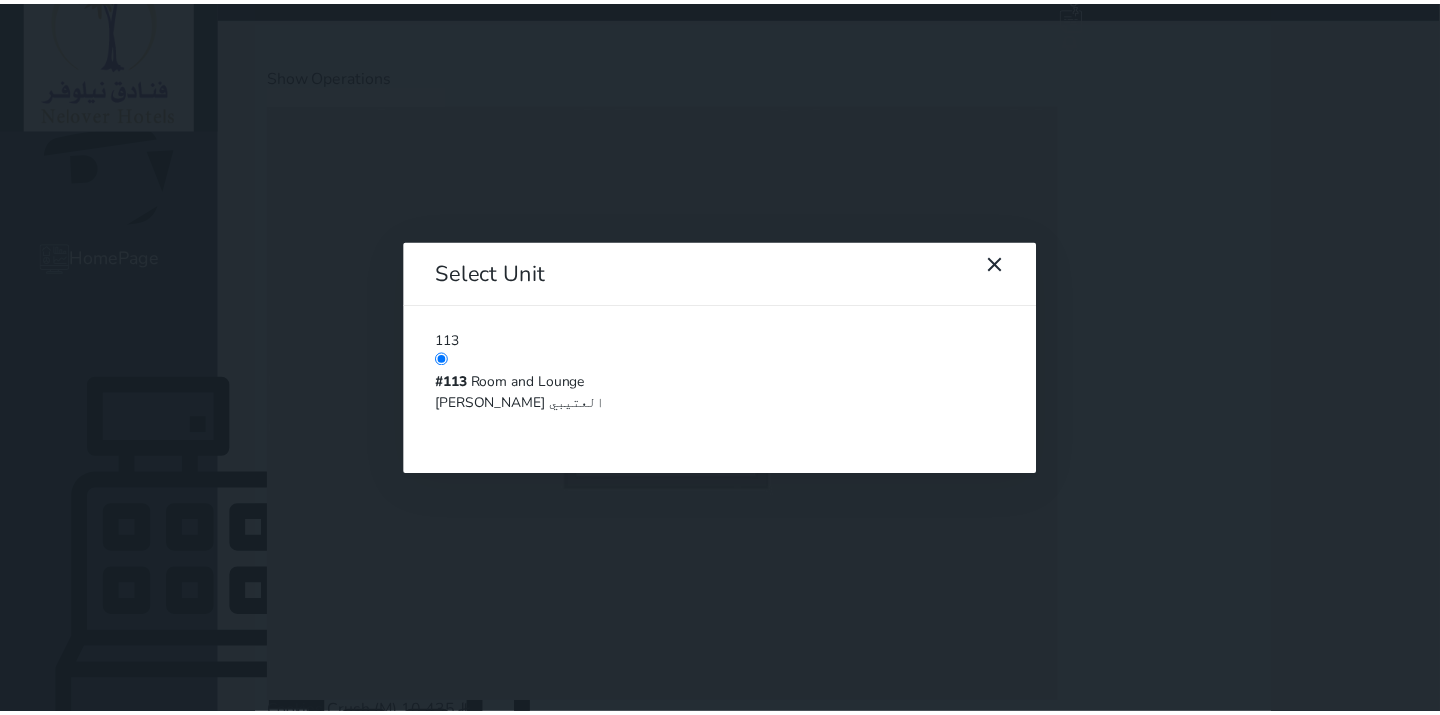 scroll, scrollTop: 31, scrollLeft: 0, axis: vertical 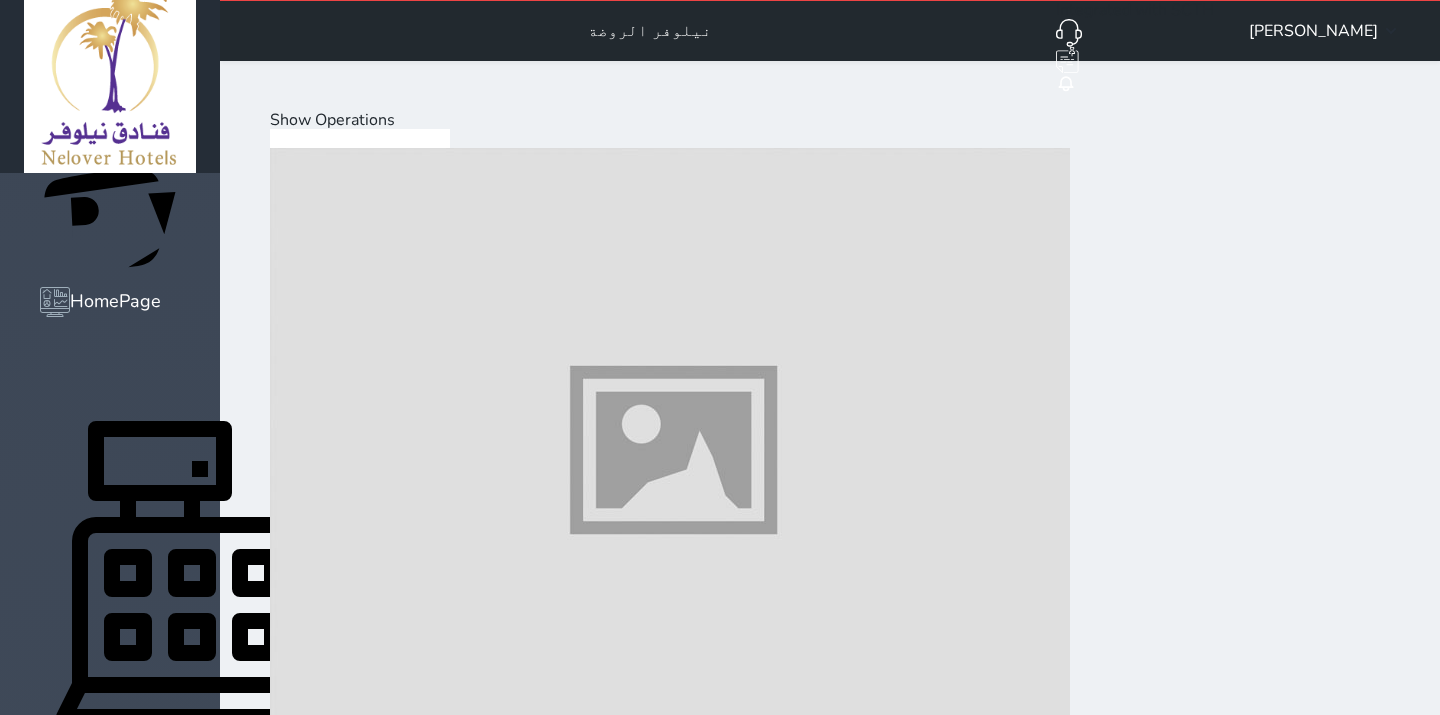 click at bounding box center (670, 8513) 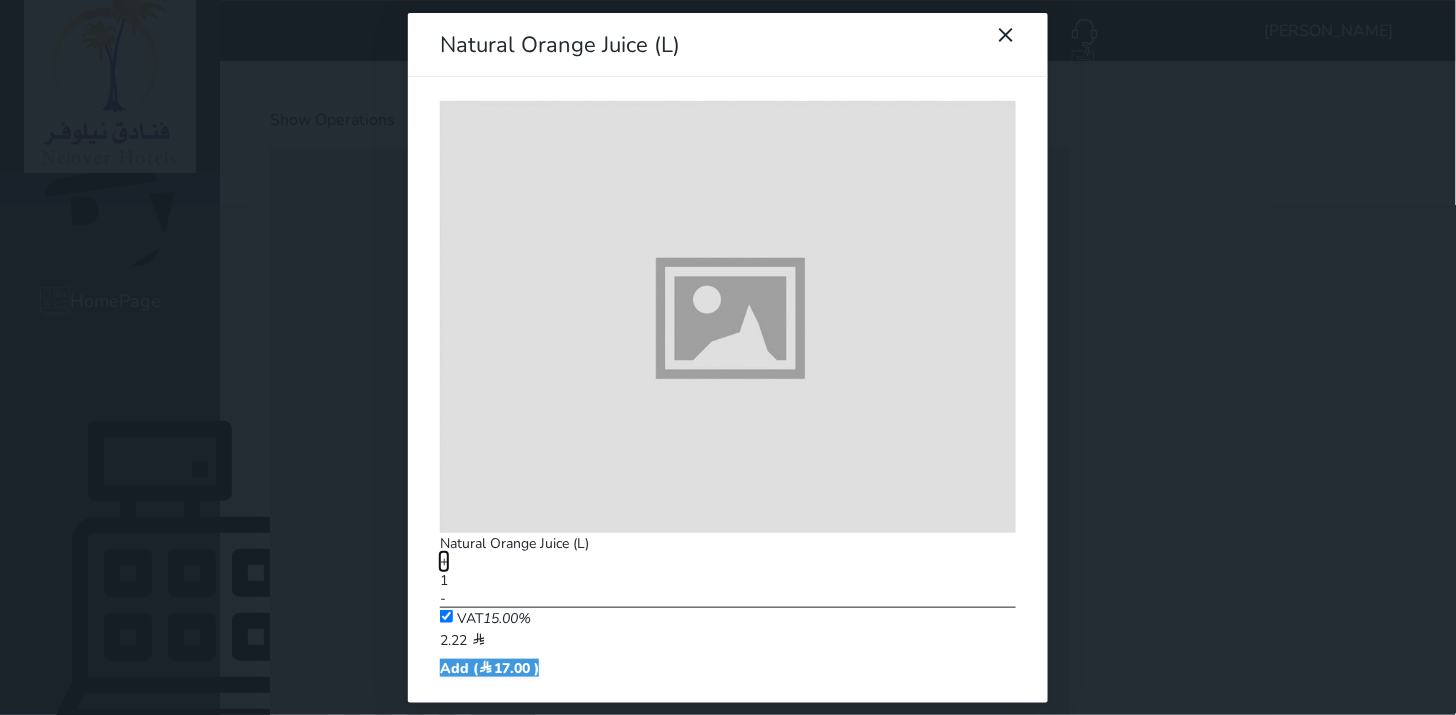 click on "+" at bounding box center (444, 561) 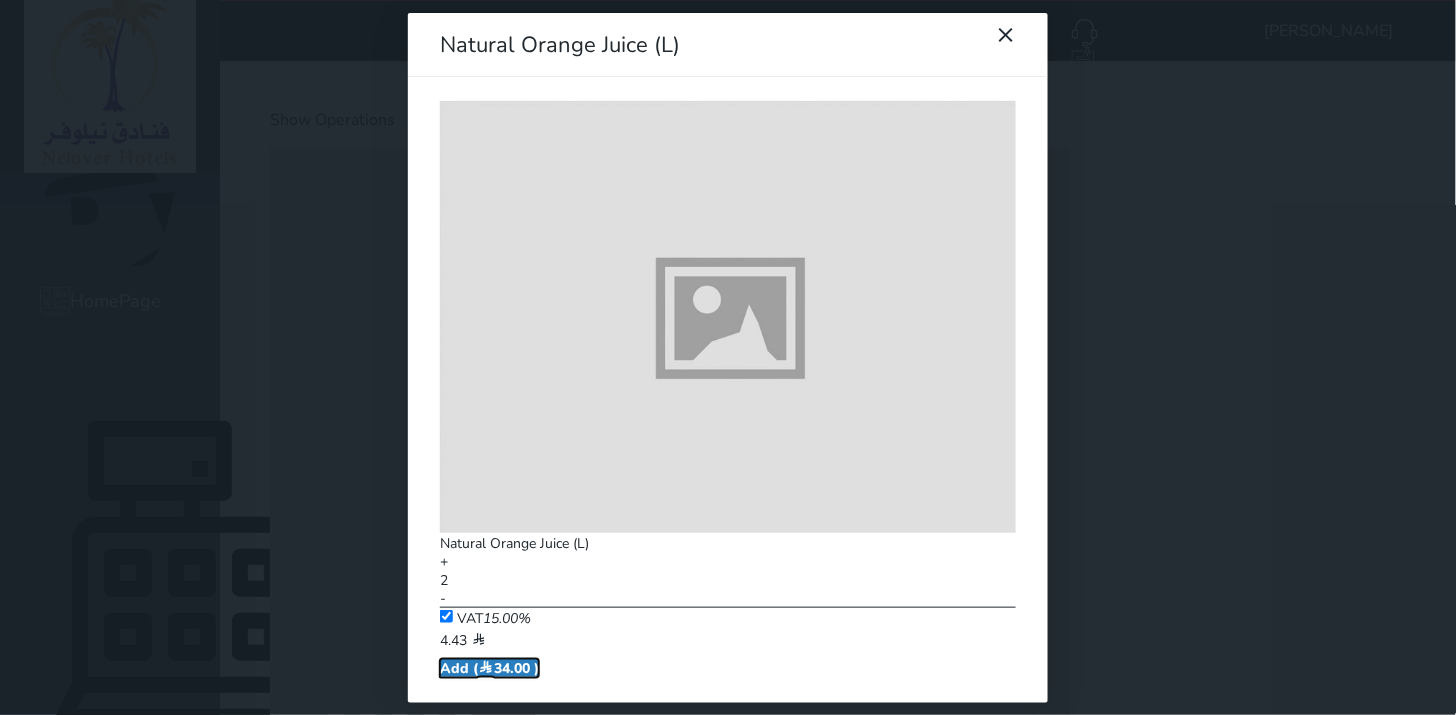 click on "Add  (    34.00 )" at bounding box center (489, 668) 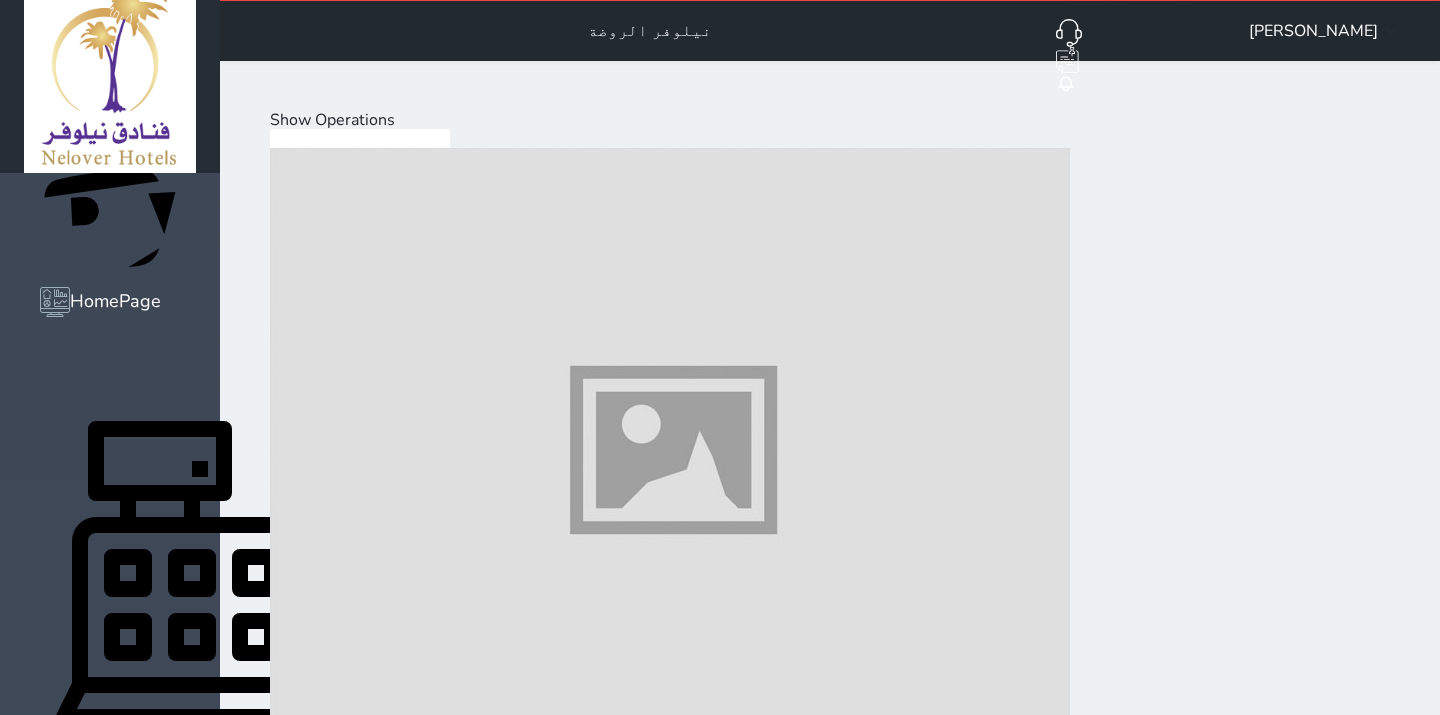 scroll, scrollTop: 0, scrollLeft: 0, axis: both 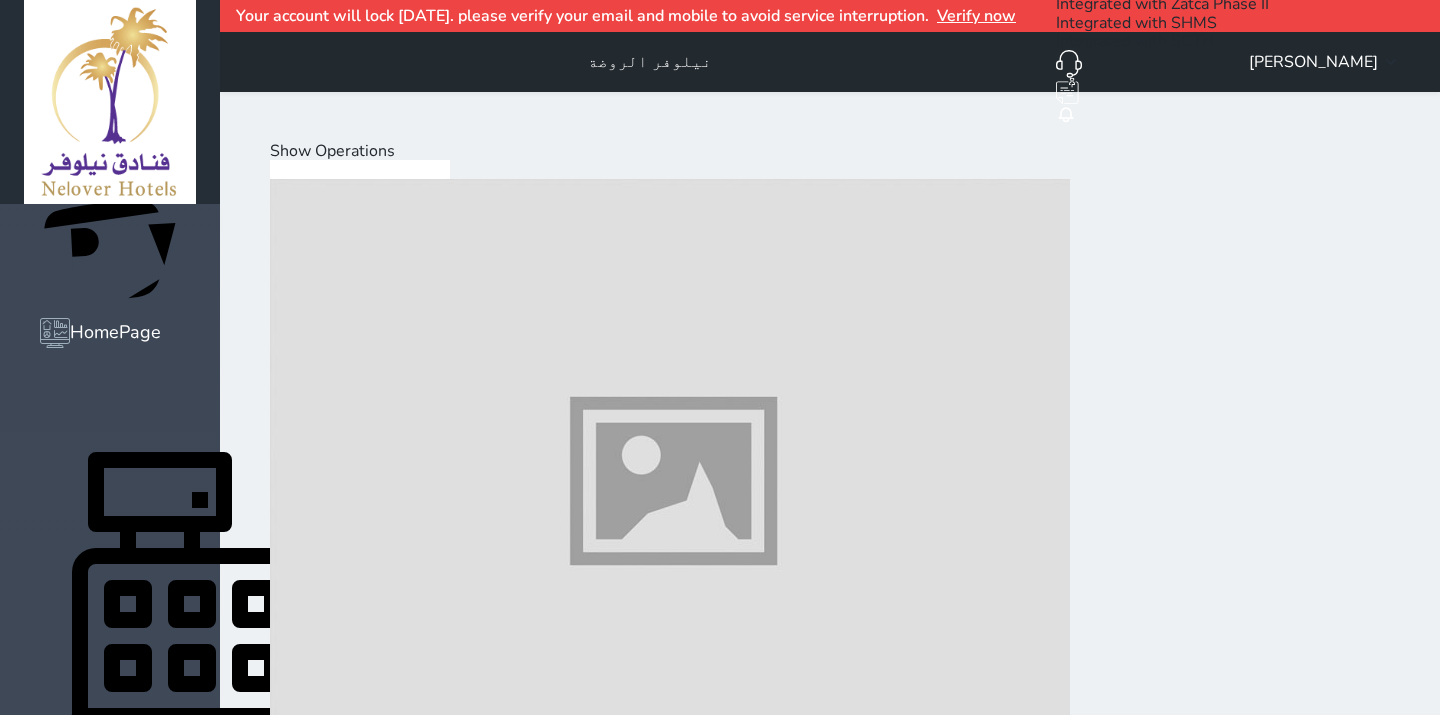 click on "The customer : [PERSON_NAME] العتيبي" at bounding box center [427, 20095] 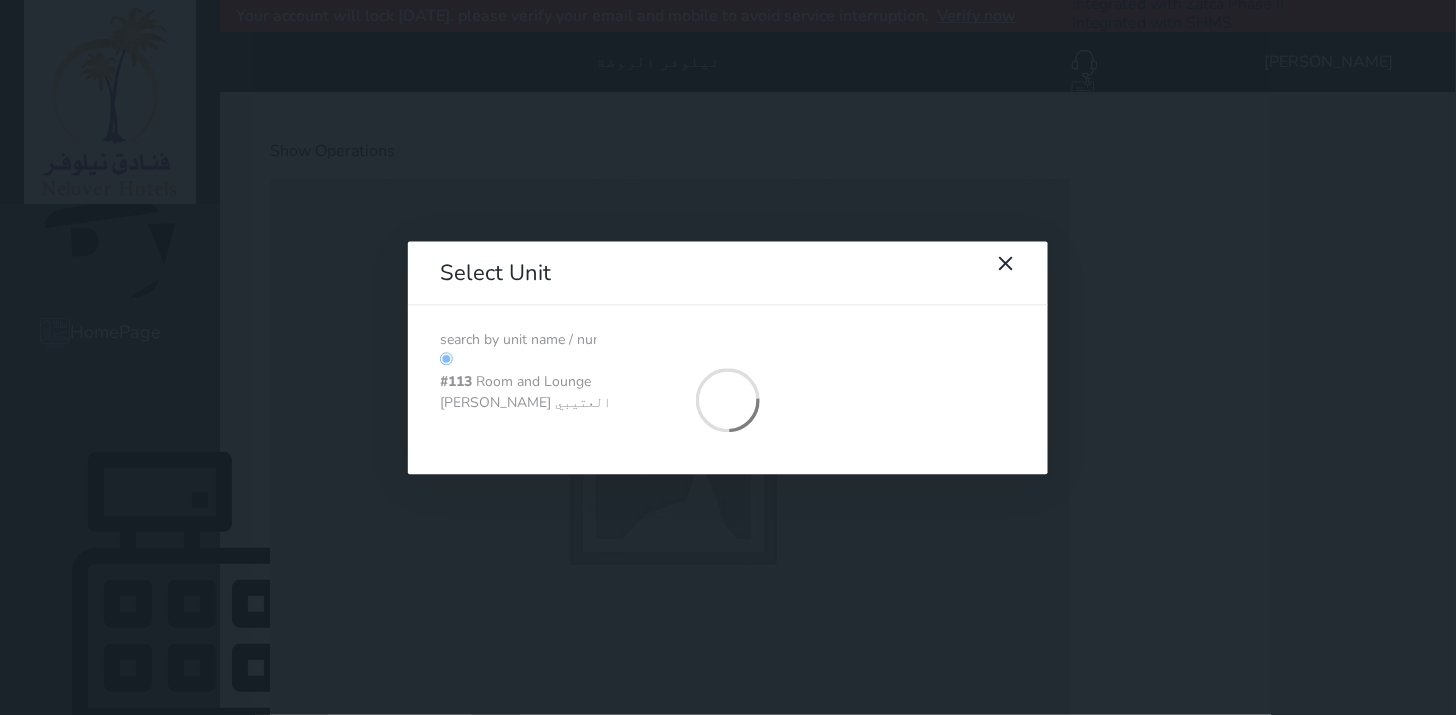 click at bounding box center [518, 340] 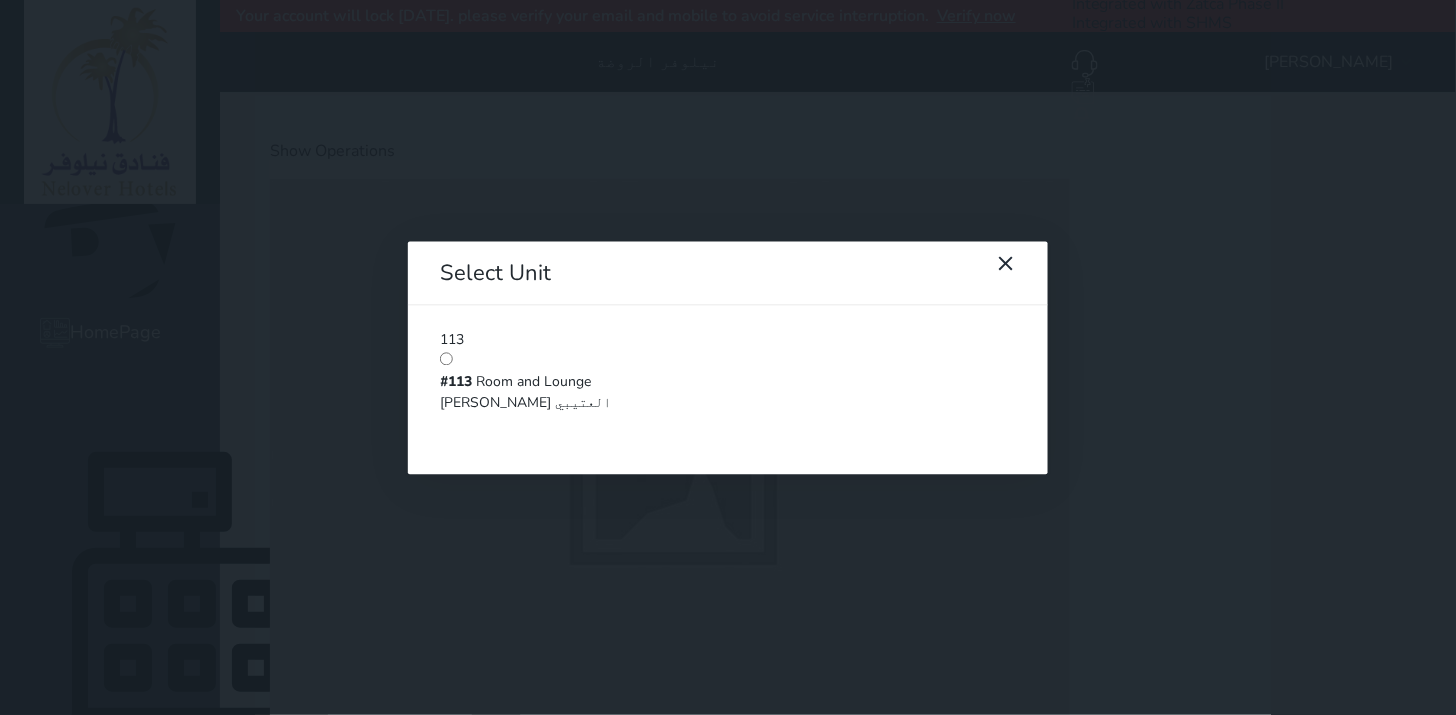 type on "113" 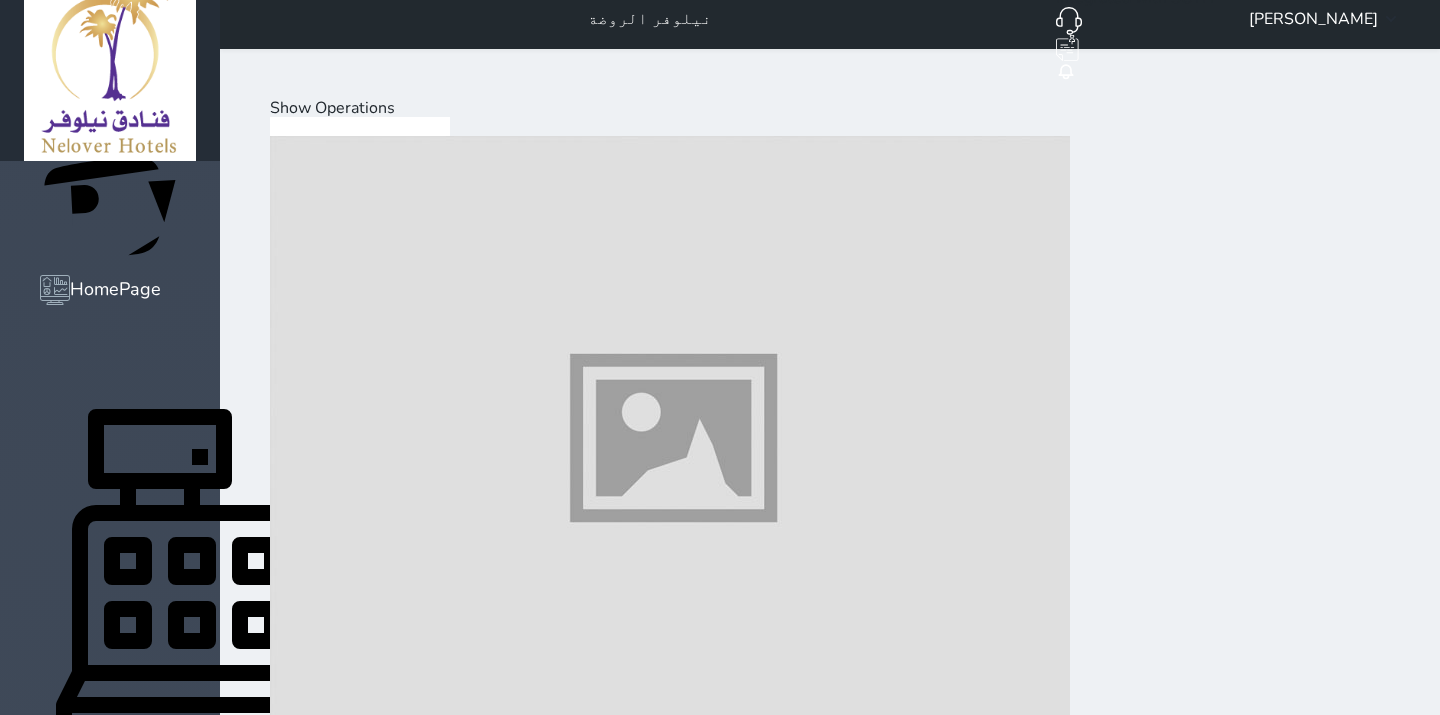 scroll, scrollTop: 65, scrollLeft: 0, axis: vertical 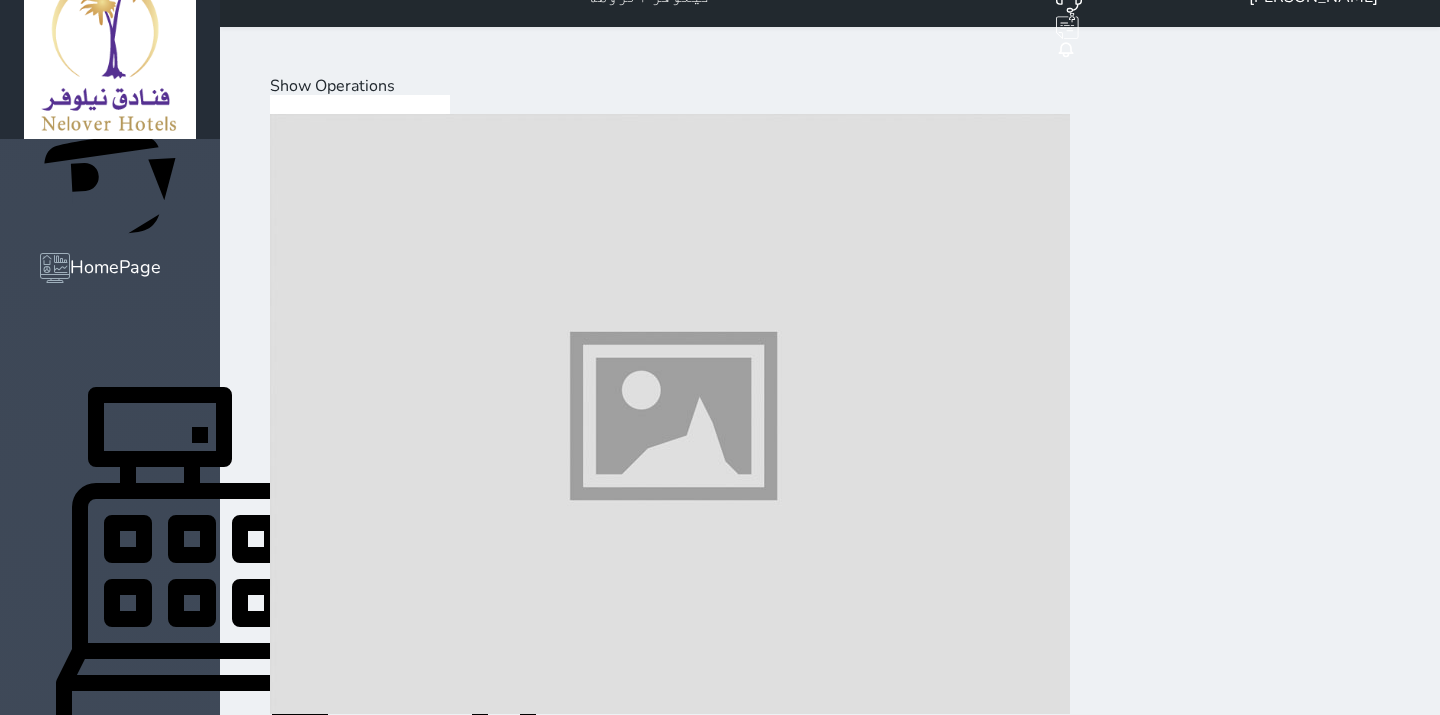 click on "Load on reservation (34.00  )" at bounding box center [384, 20303] 